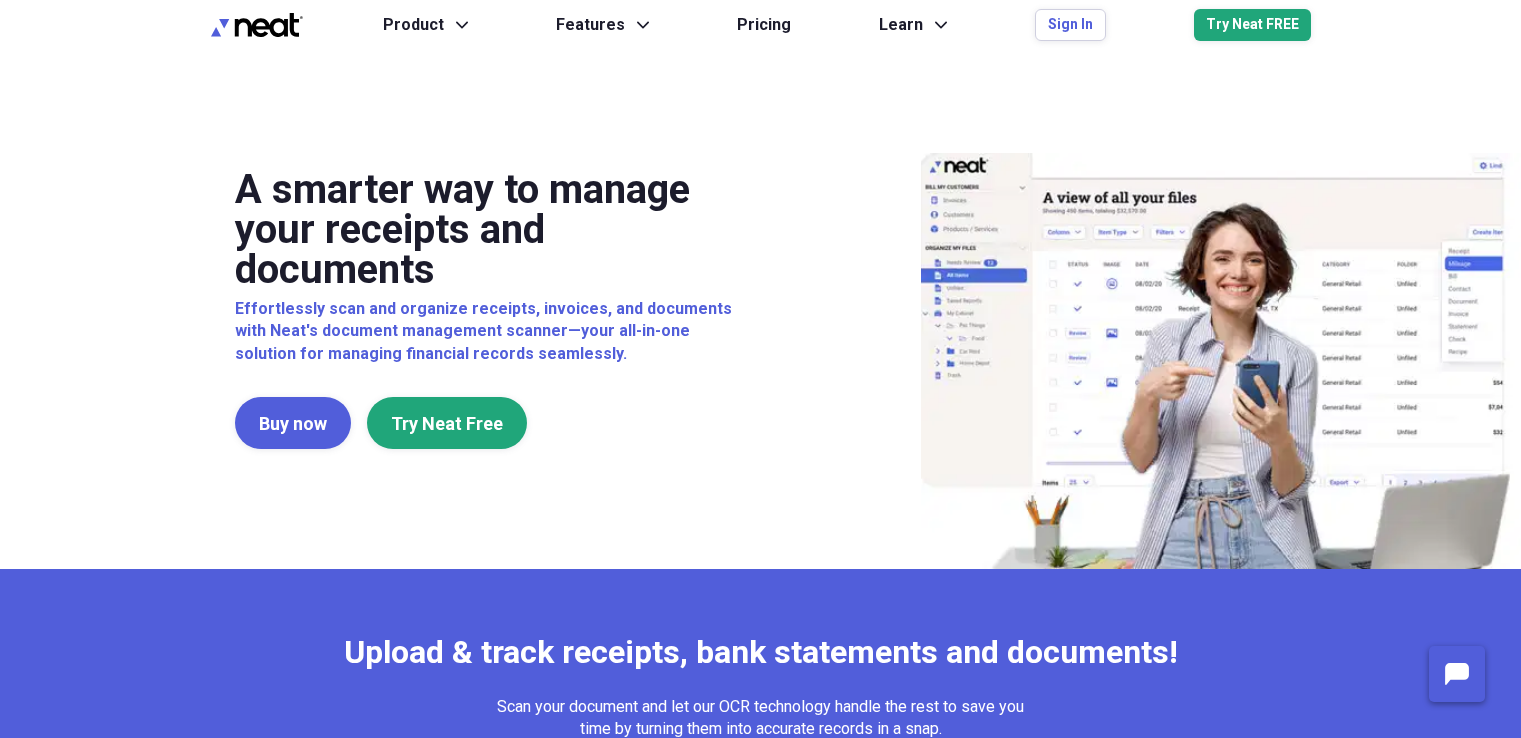 scroll, scrollTop: 0, scrollLeft: 0, axis: both 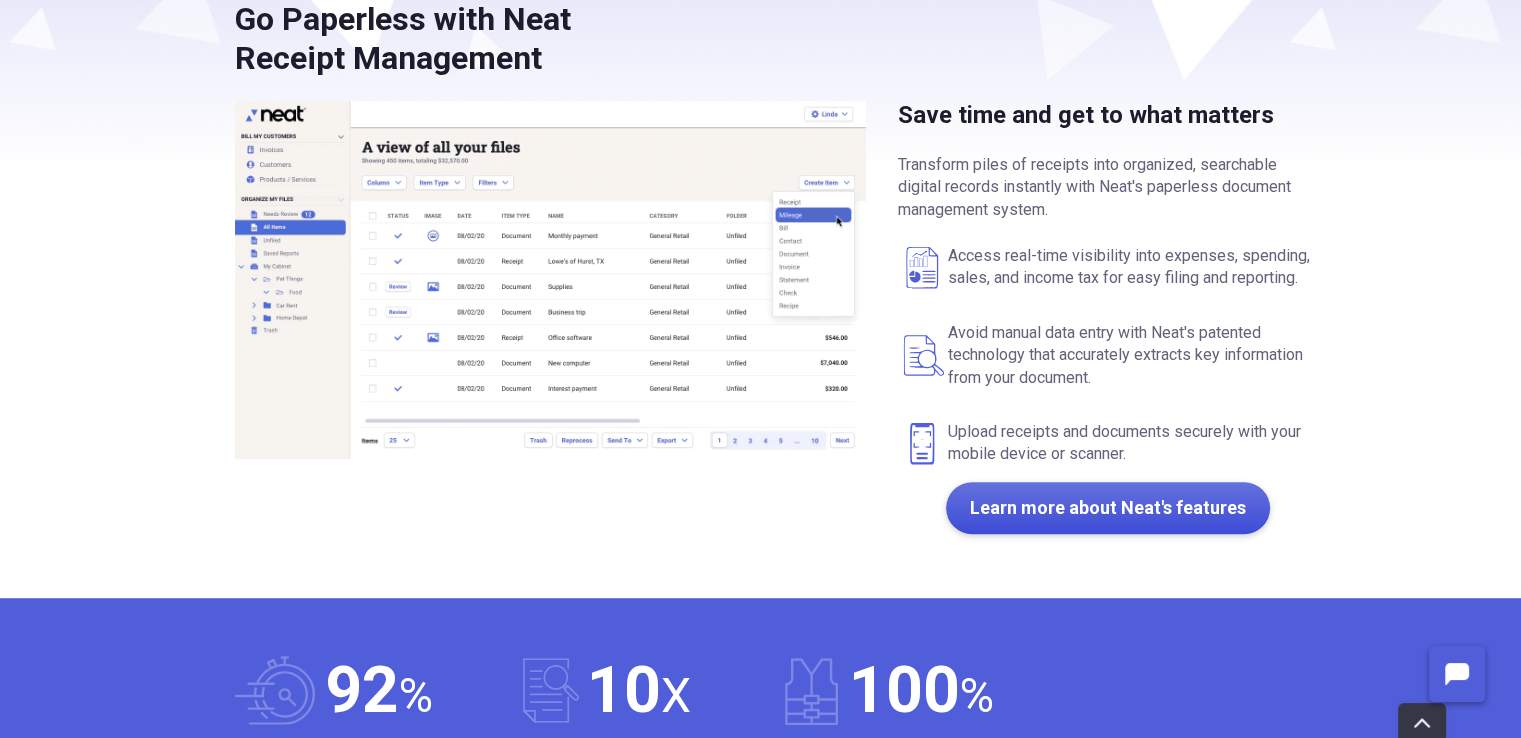 click on "Learn more about Neat's features" at bounding box center [1108, 508] 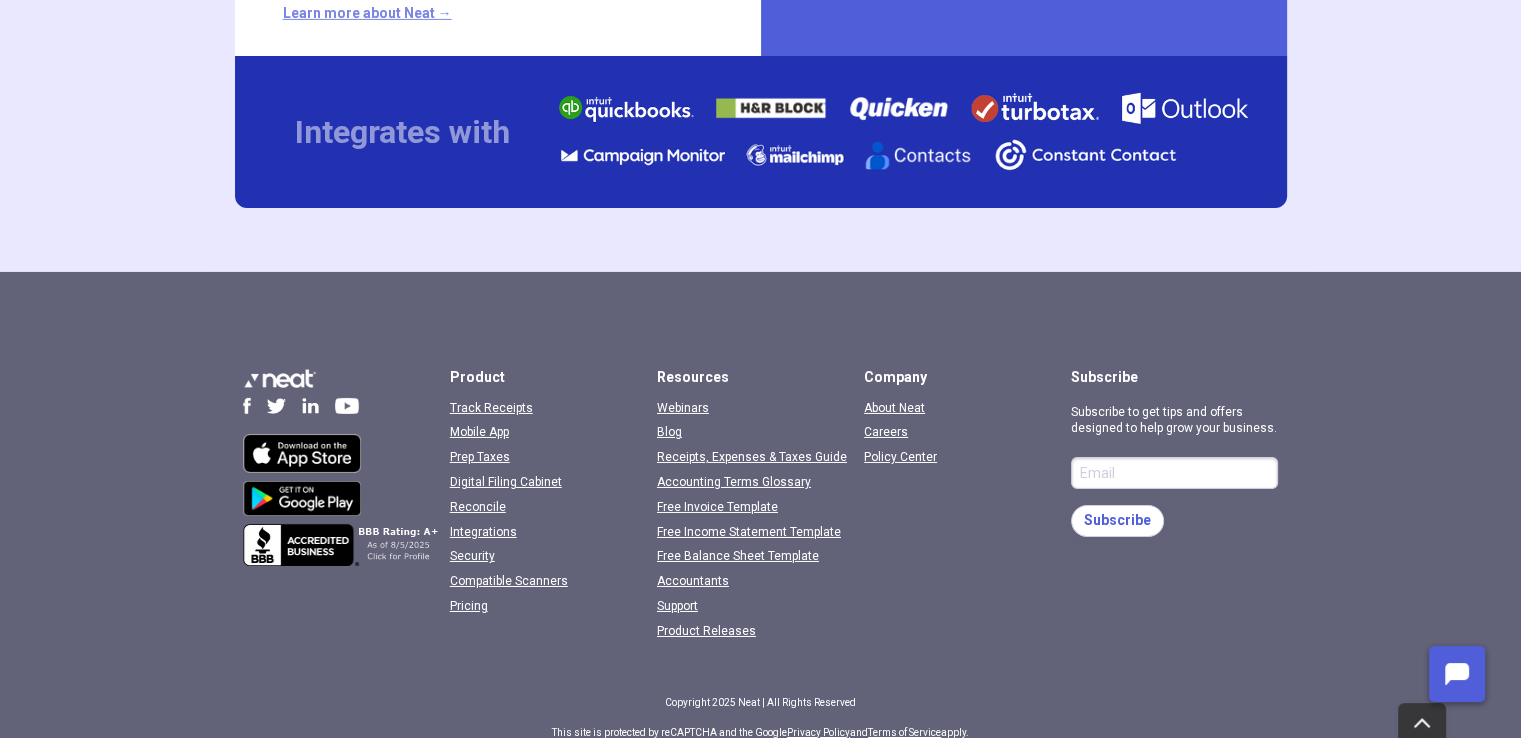 scroll, scrollTop: 6601, scrollLeft: 0, axis: vertical 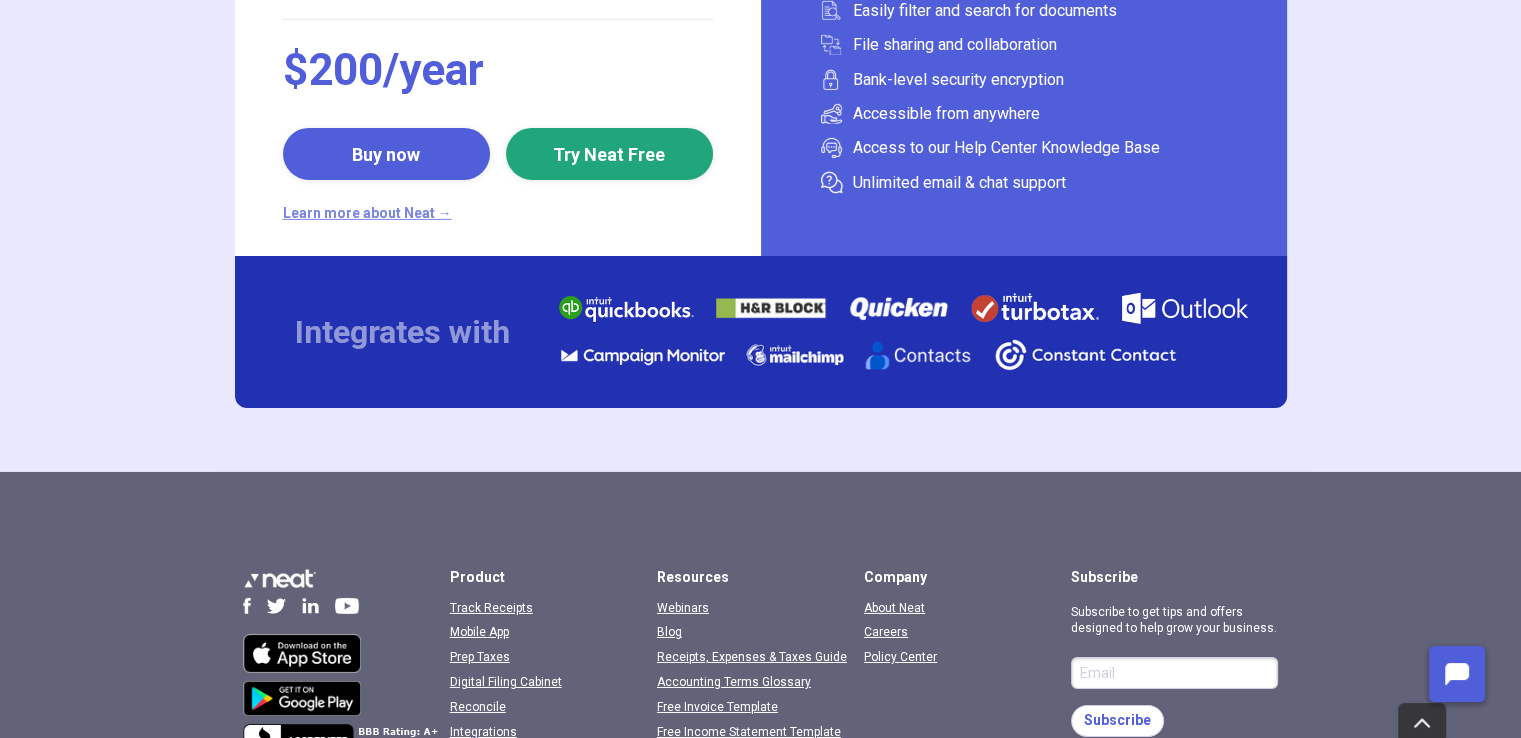 click on "Learn more about Neat →" at bounding box center (498, 214) 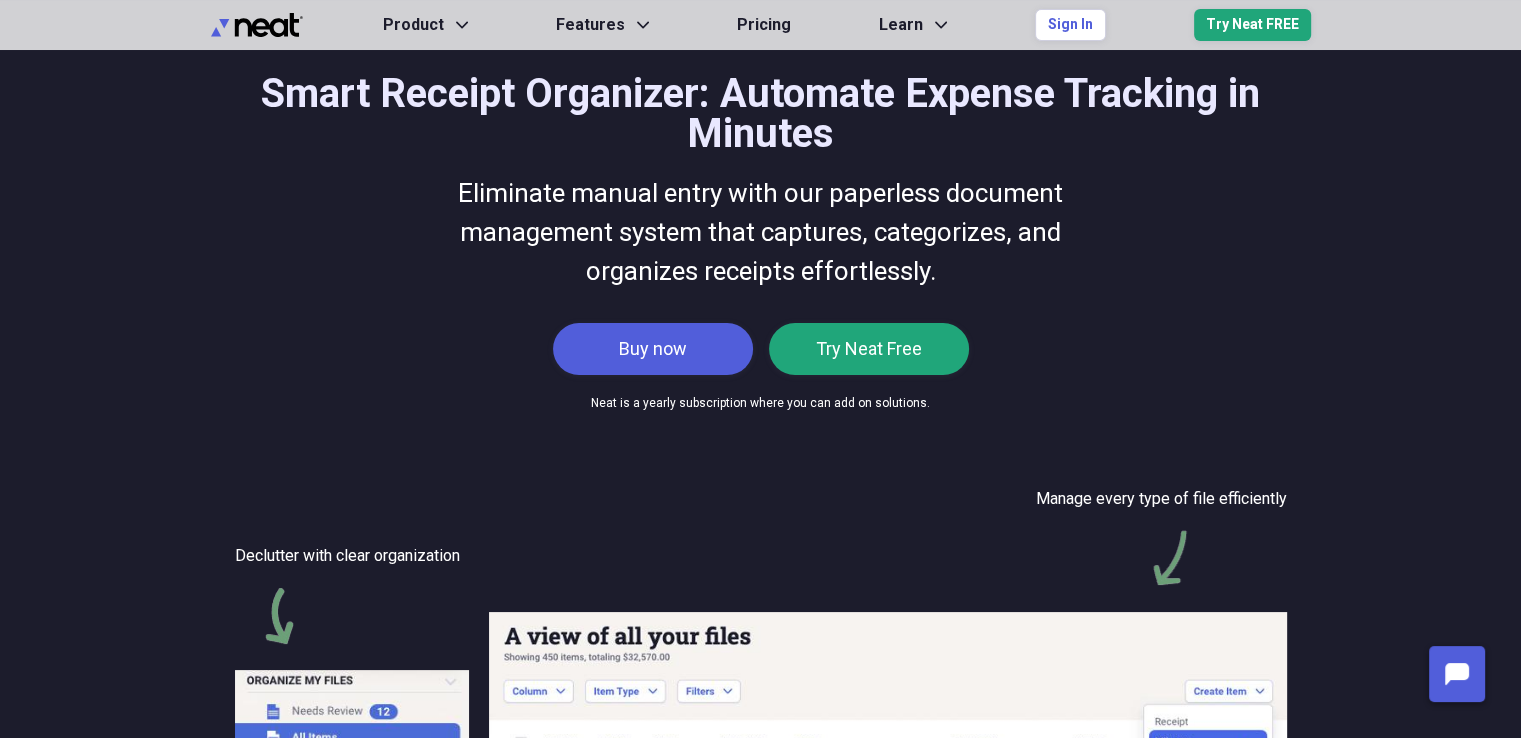 scroll, scrollTop: 0, scrollLeft: 0, axis: both 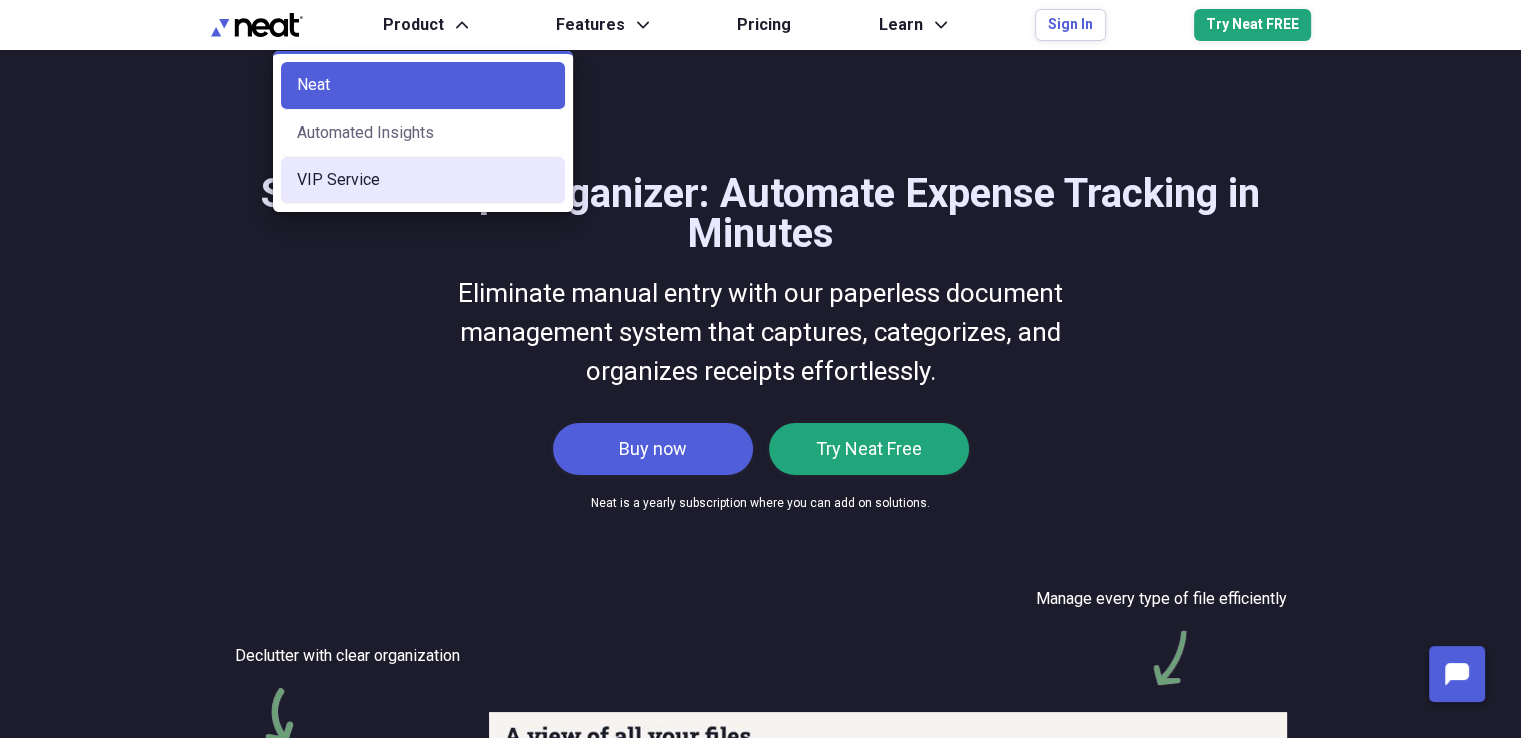 click on "VIP Service" at bounding box center [423, 180] 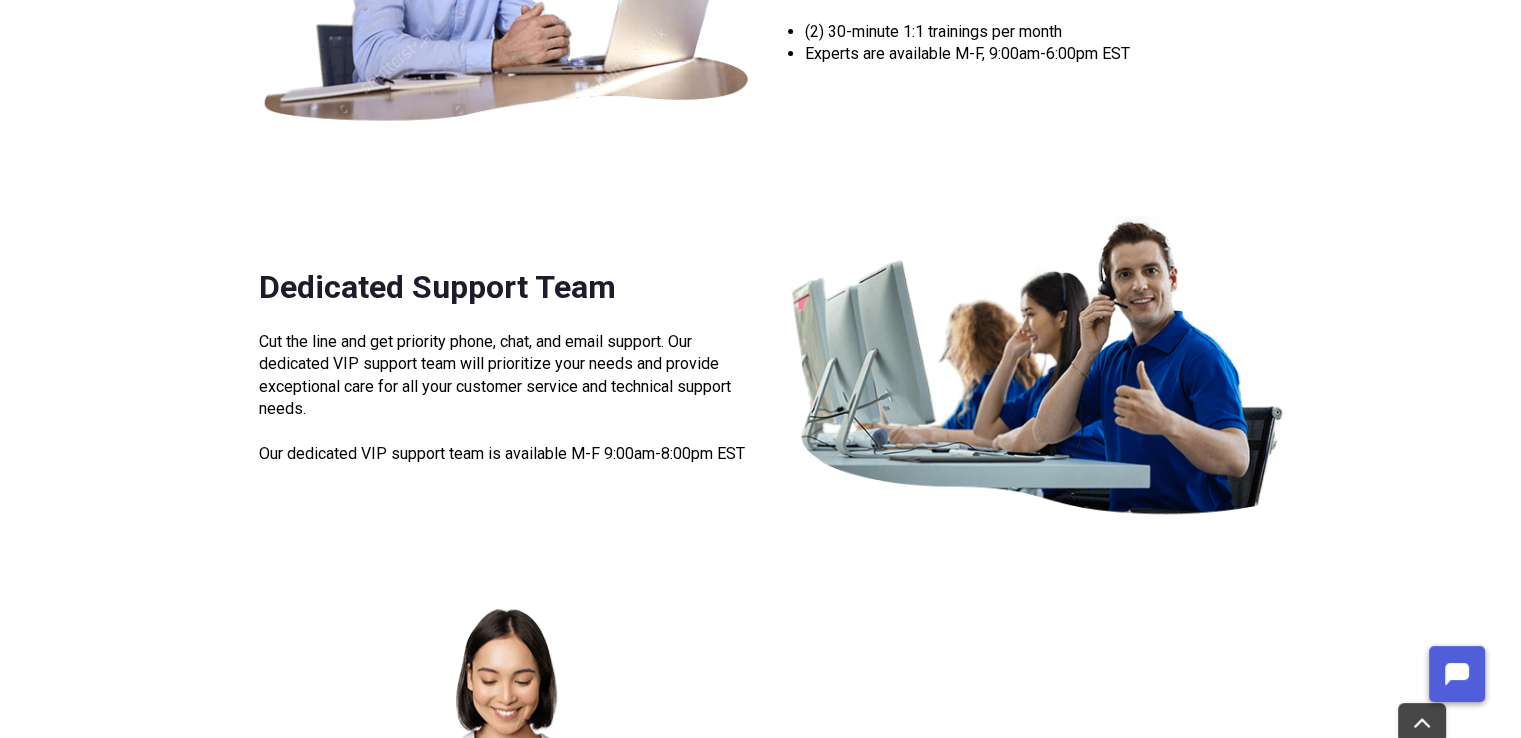 scroll, scrollTop: 233, scrollLeft: 0, axis: vertical 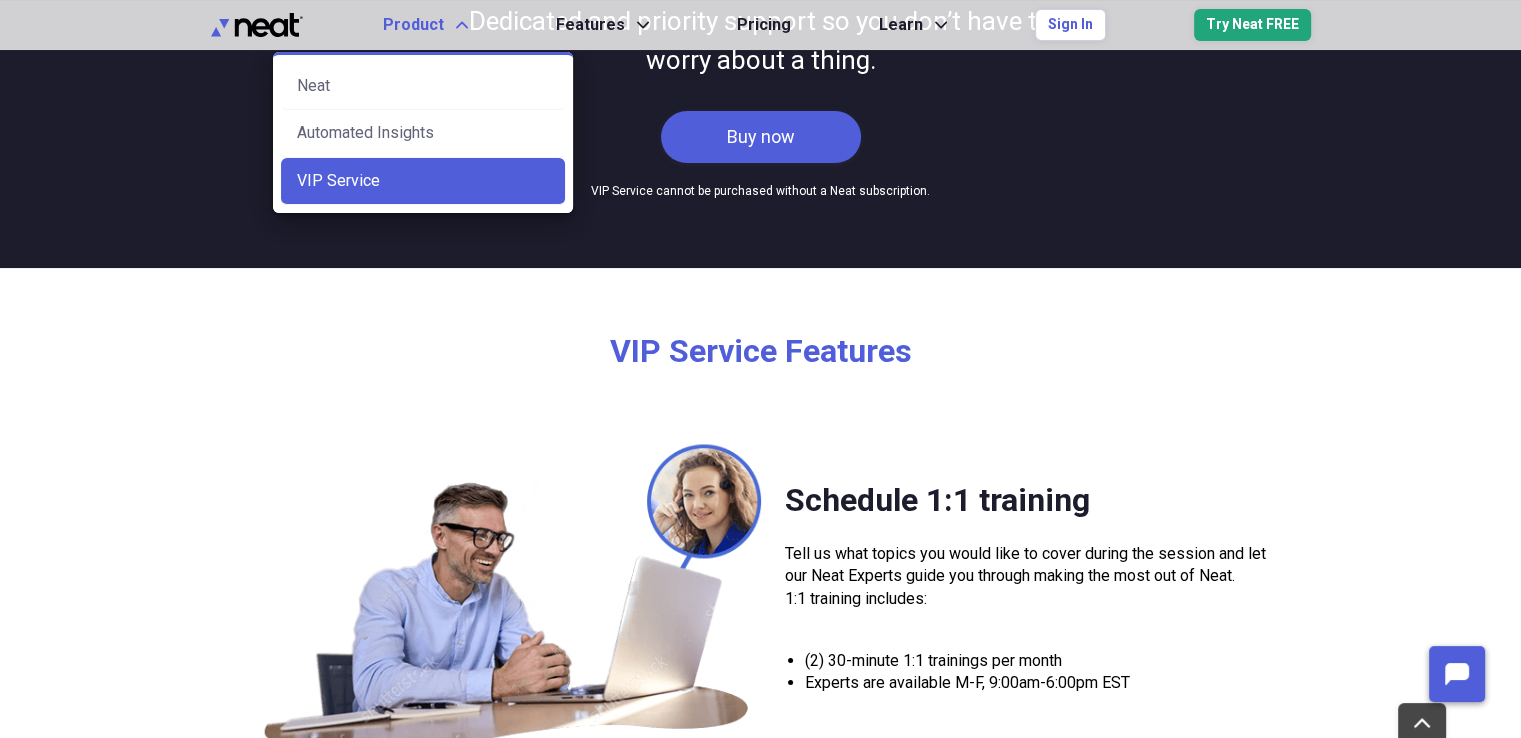 click on "Product" at bounding box center [413, 25] 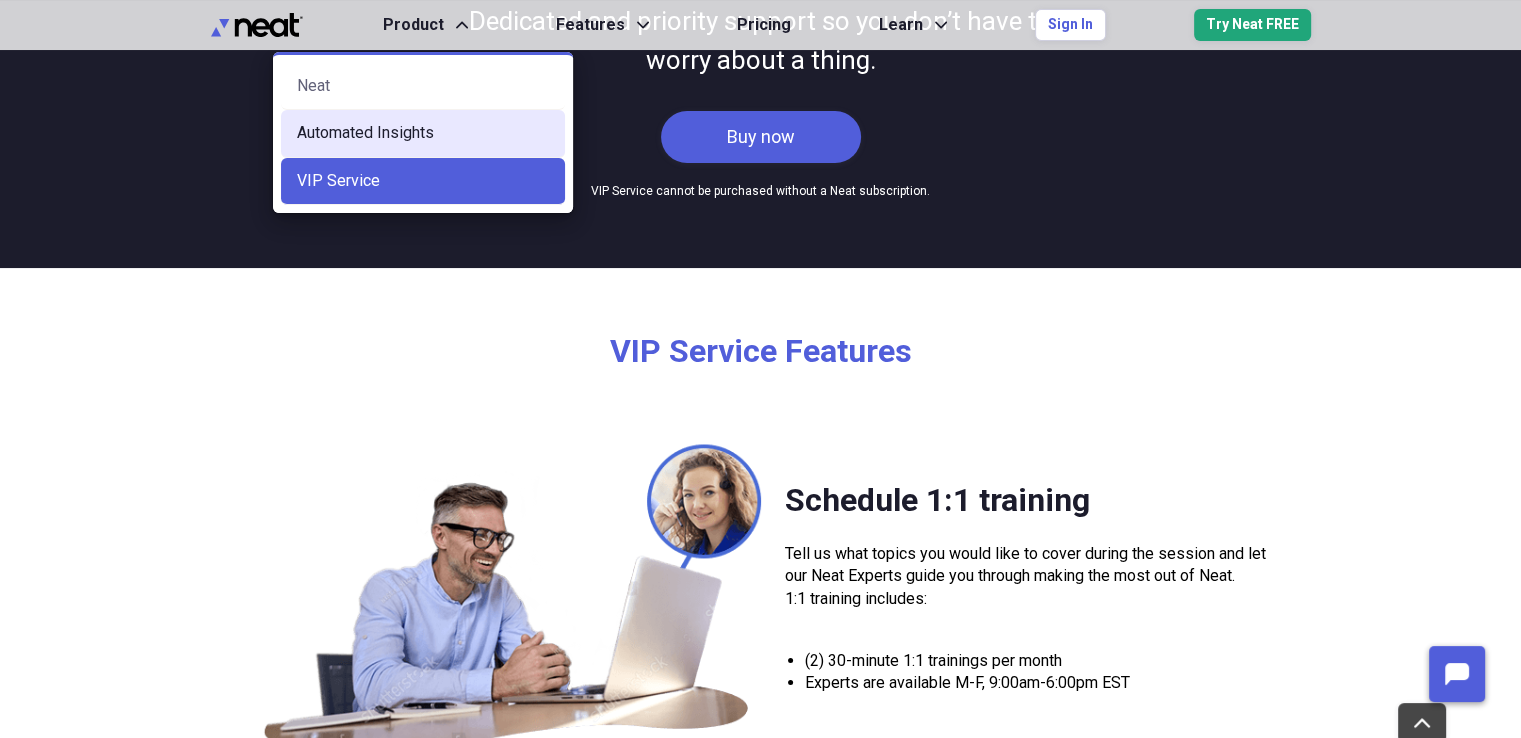 click on "Automated Insights" at bounding box center [423, 133] 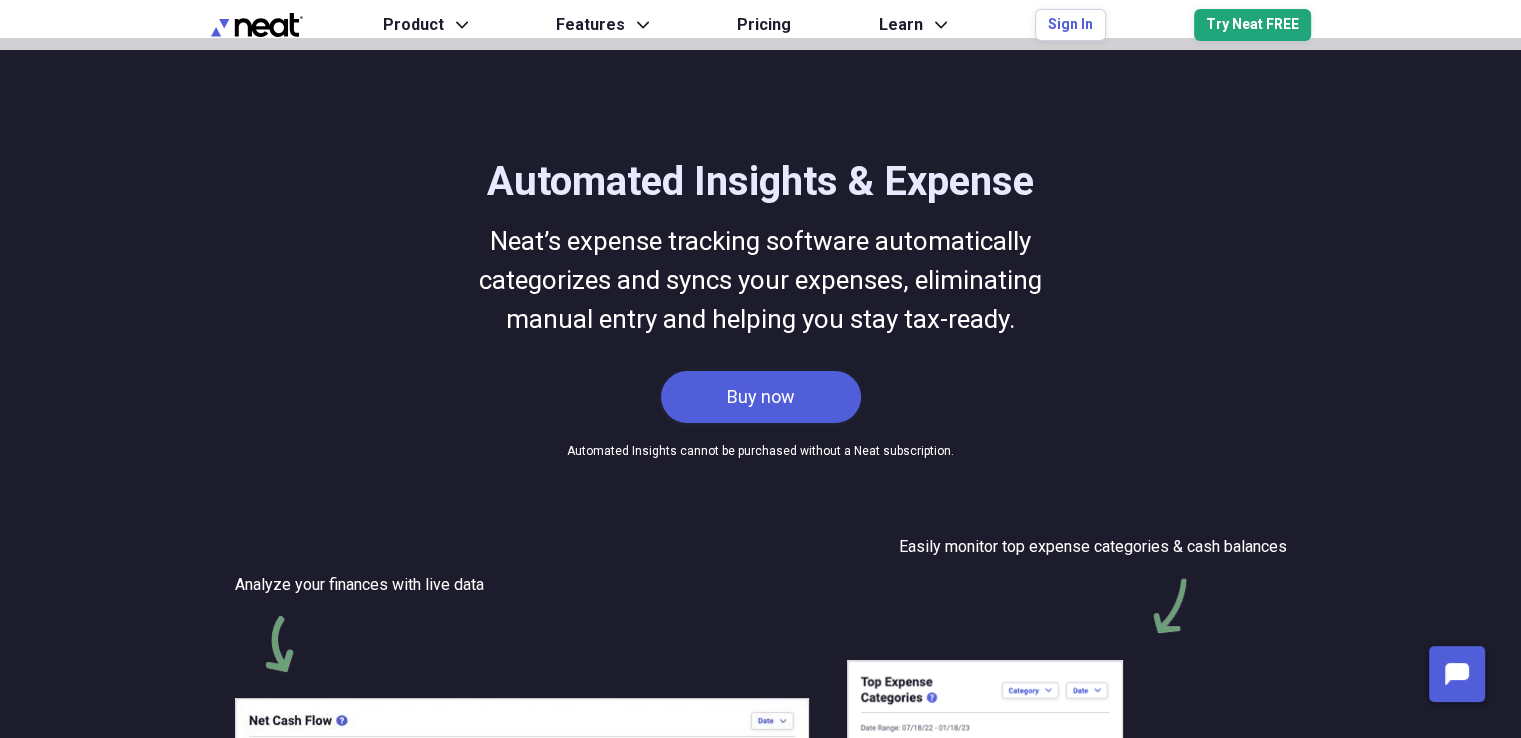 scroll, scrollTop: 0, scrollLeft: 0, axis: both 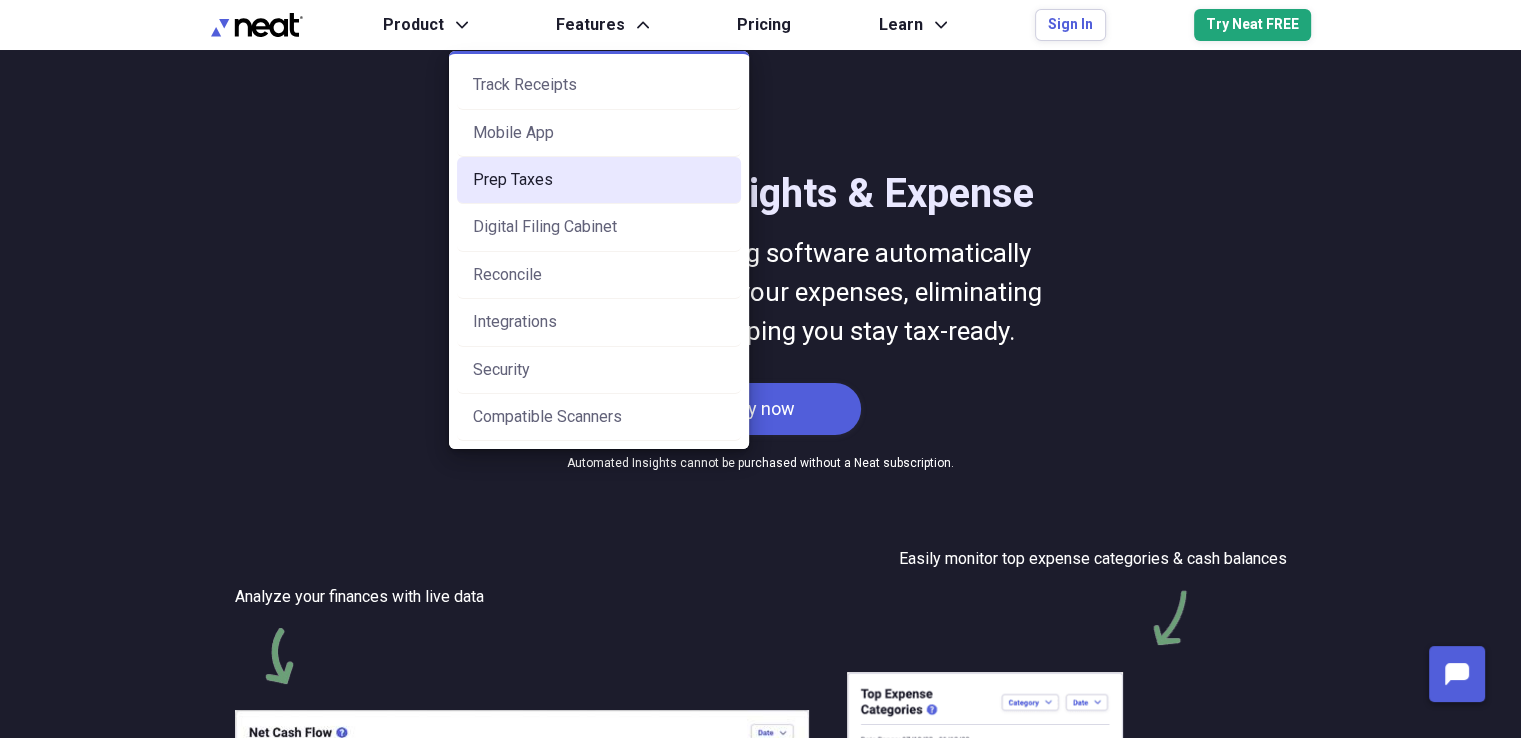 click on "Prep Taxes" at bounding box center [599, 180] 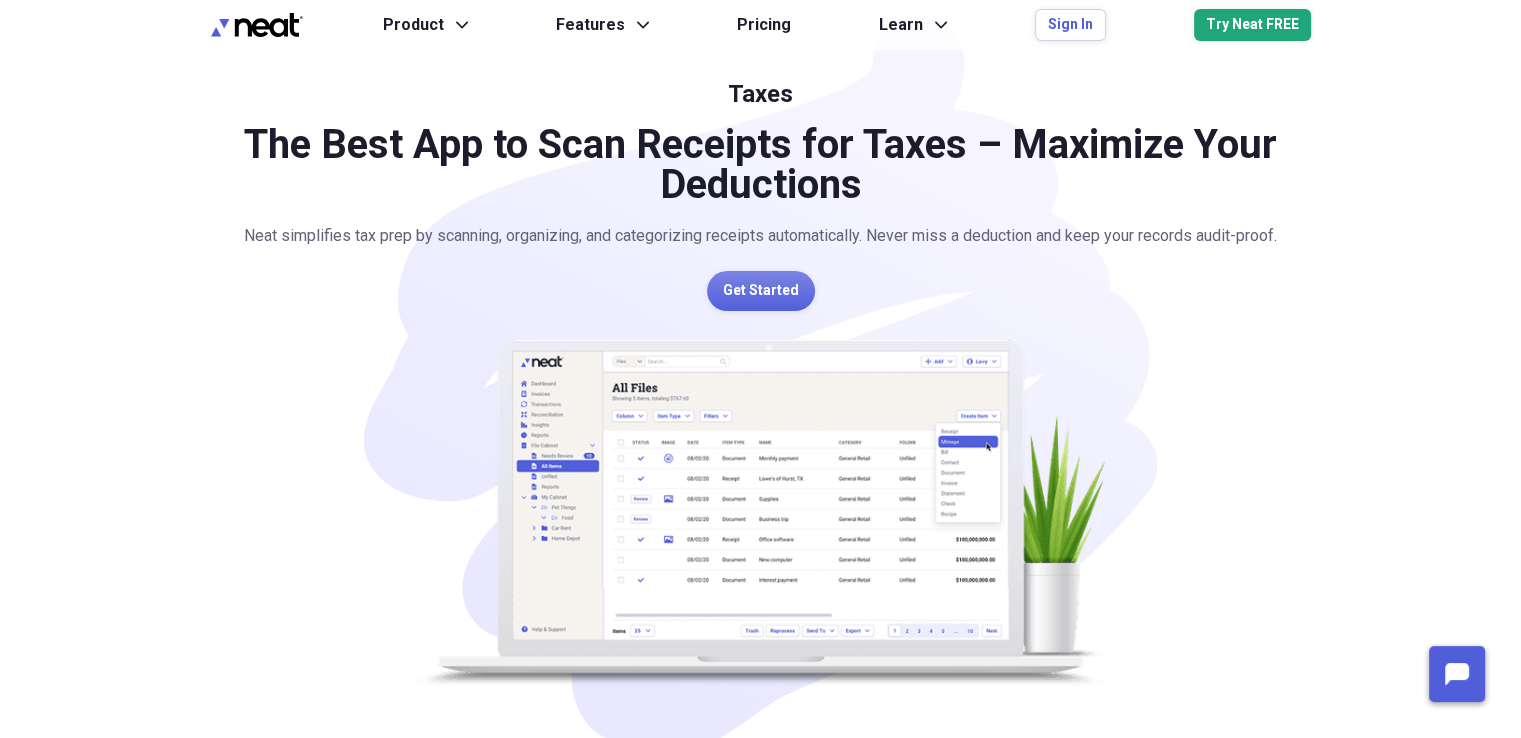 scroll, scrollTop: 0, scrollLeft: 0, axis: both 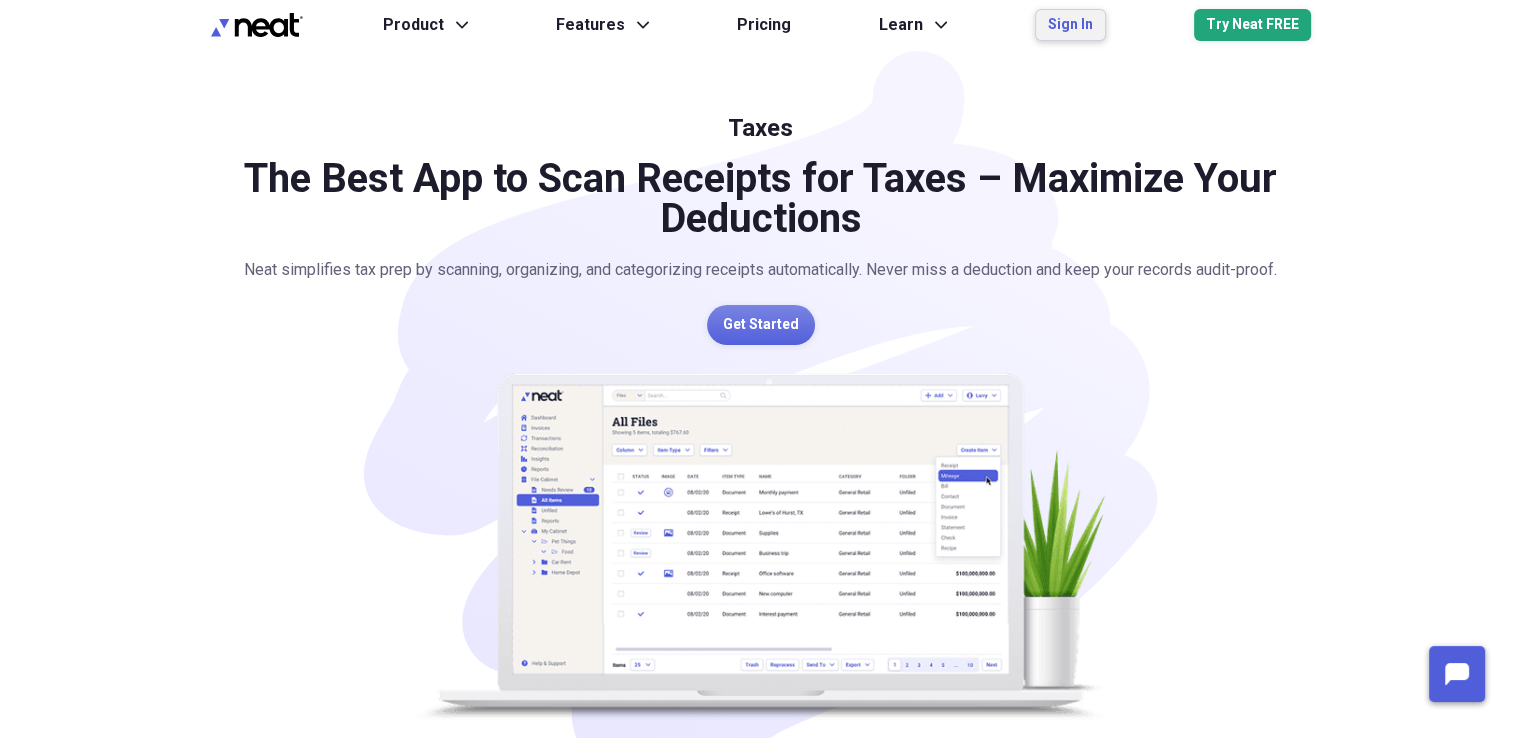 click on "Sign In" at bounding box center [1070, 25] 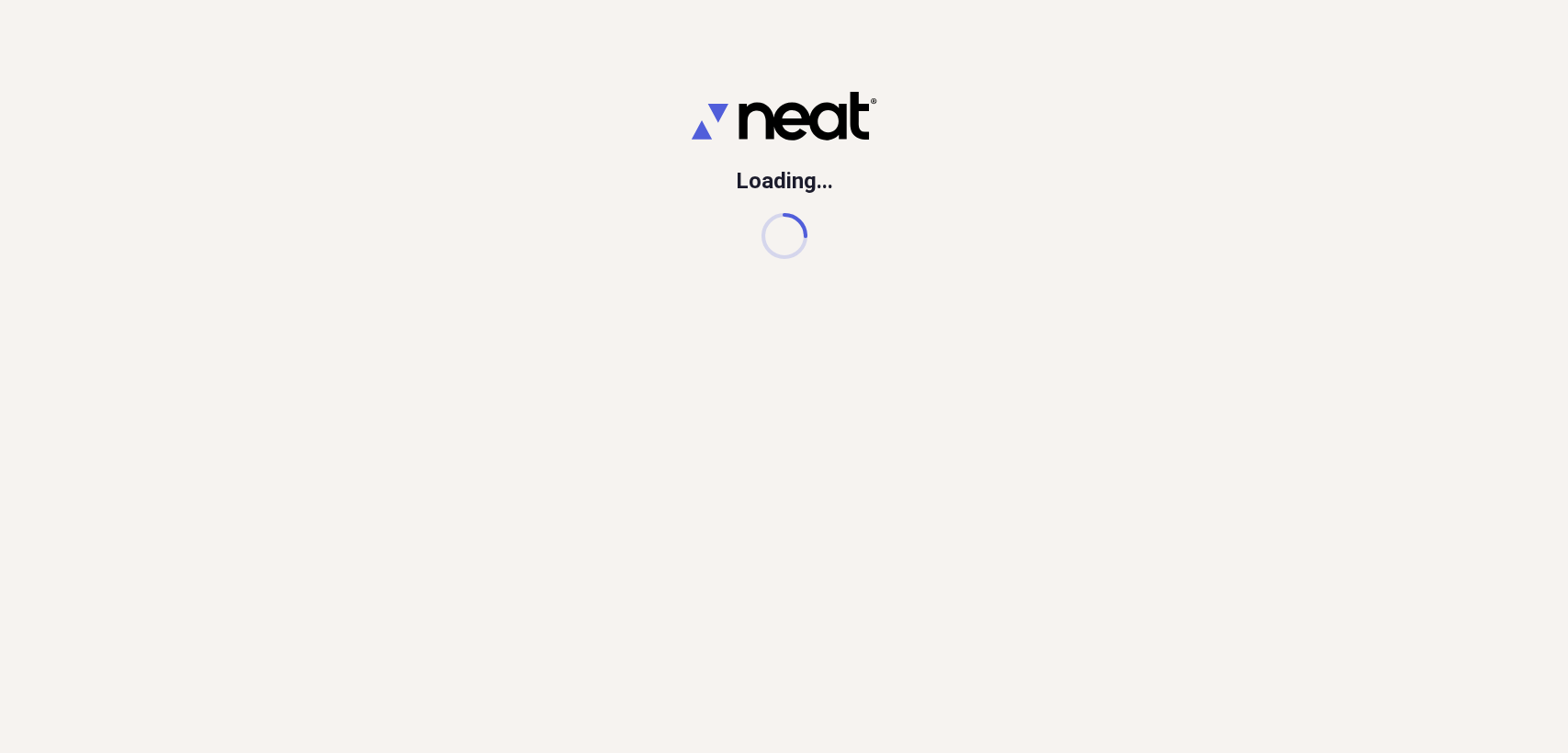 scroll, scrollTop: 0, scrollLeft: 0, axis: both 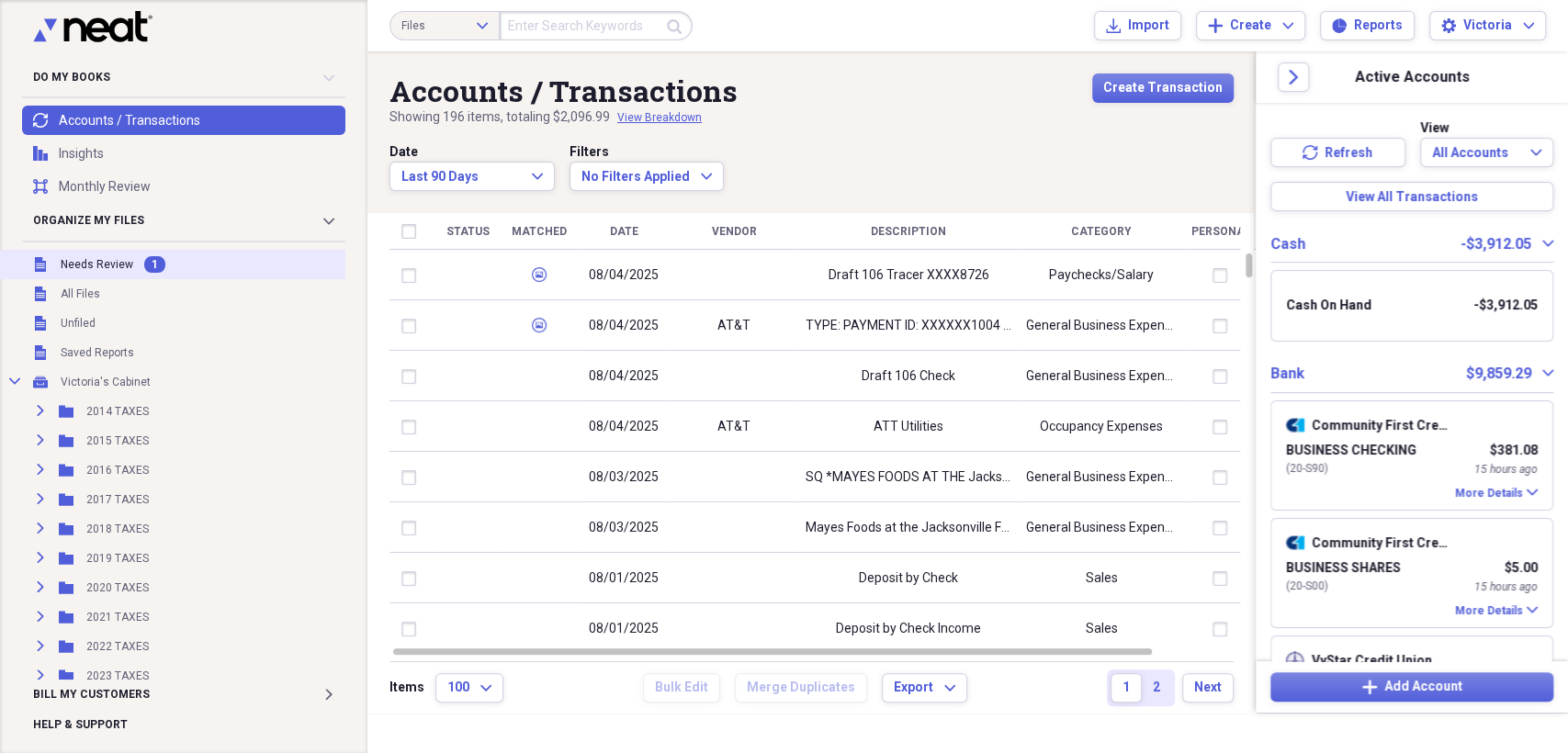 click on "Needs Review" at bounding box center (96, 264) 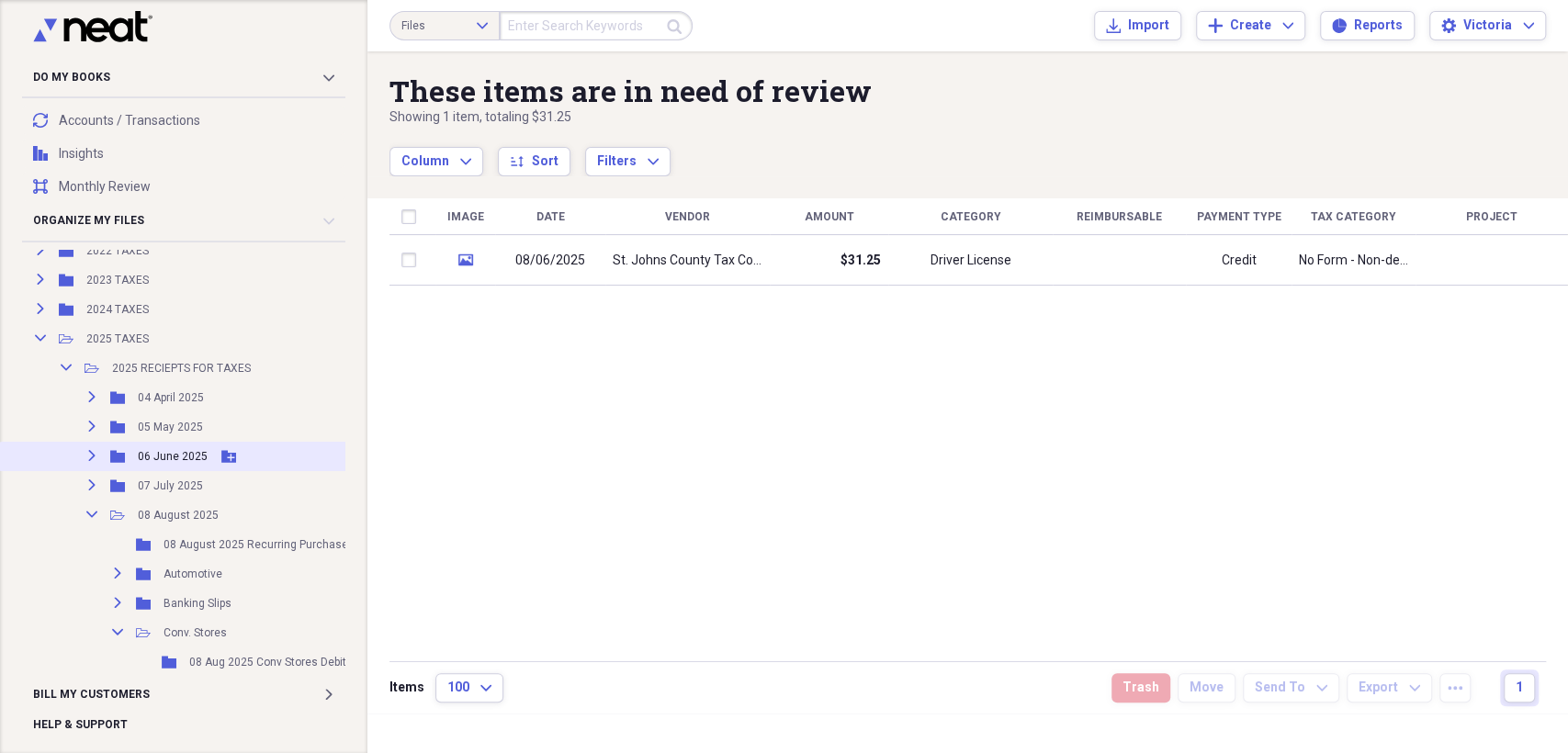 scroll, scrollTop: 510, scrollLeft: 0, axis: vertical 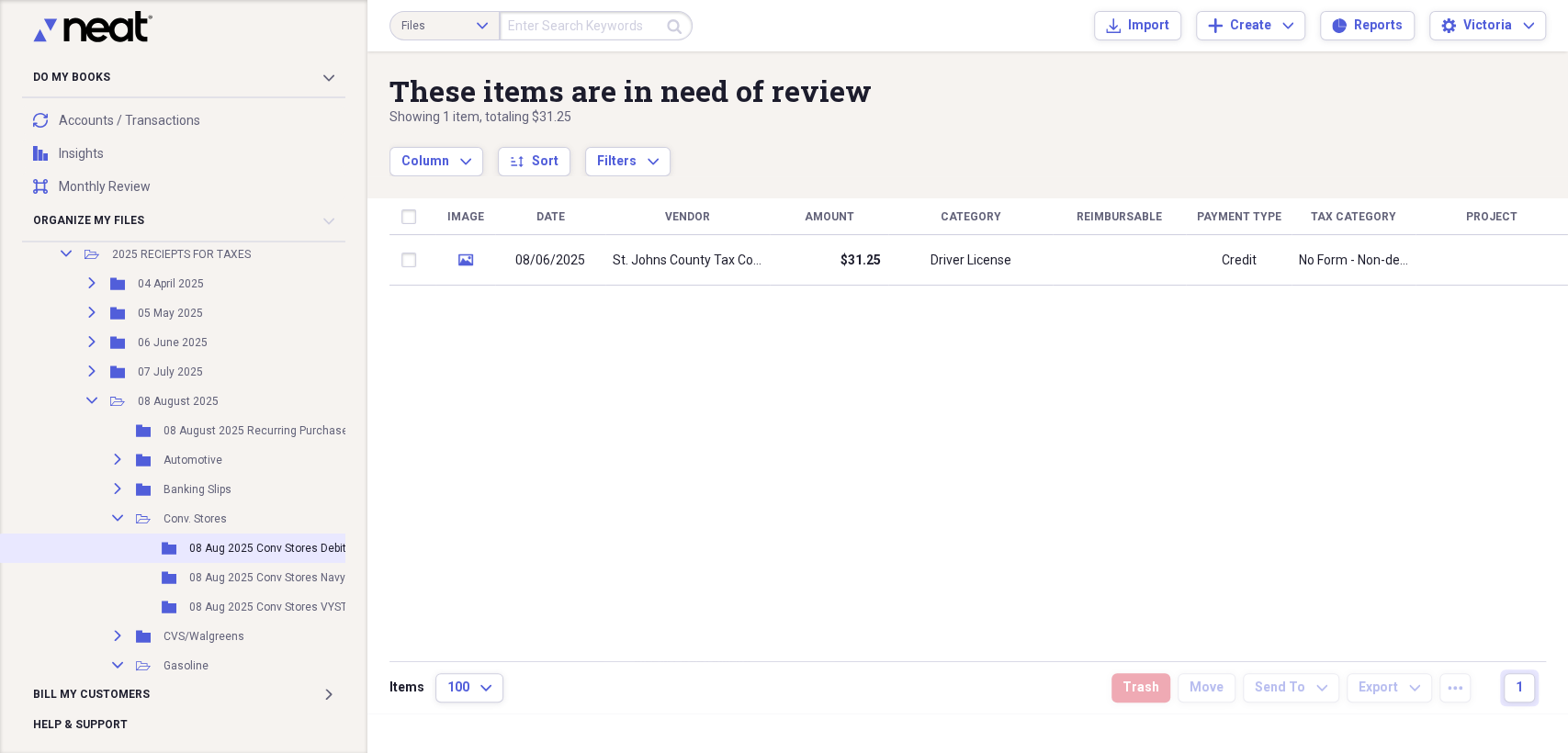 click on "08 Aug 2025 Conv Stores Debit 2361" at bounding box center (282, 548) 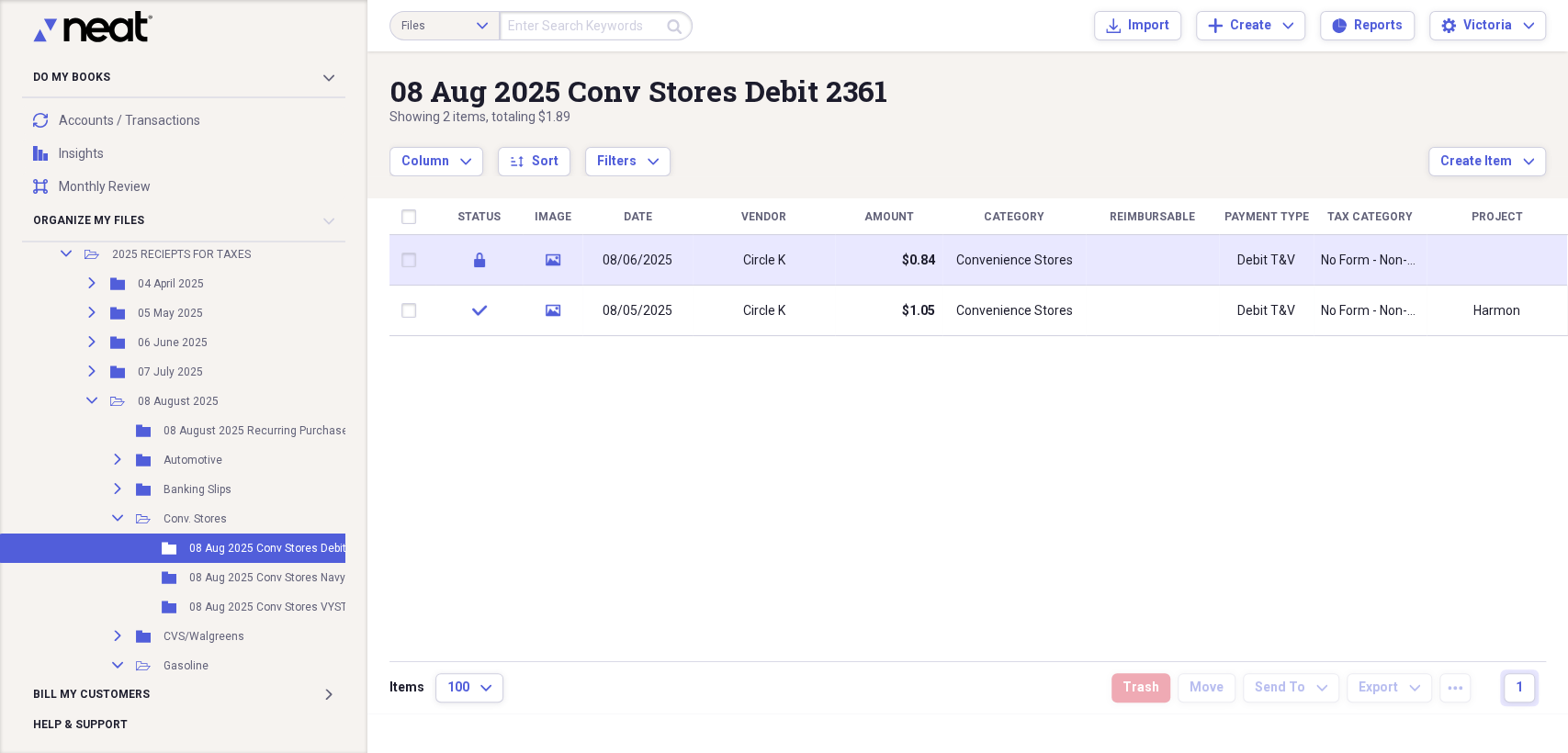 click on "Circle K" at bounding box center (763, 260) 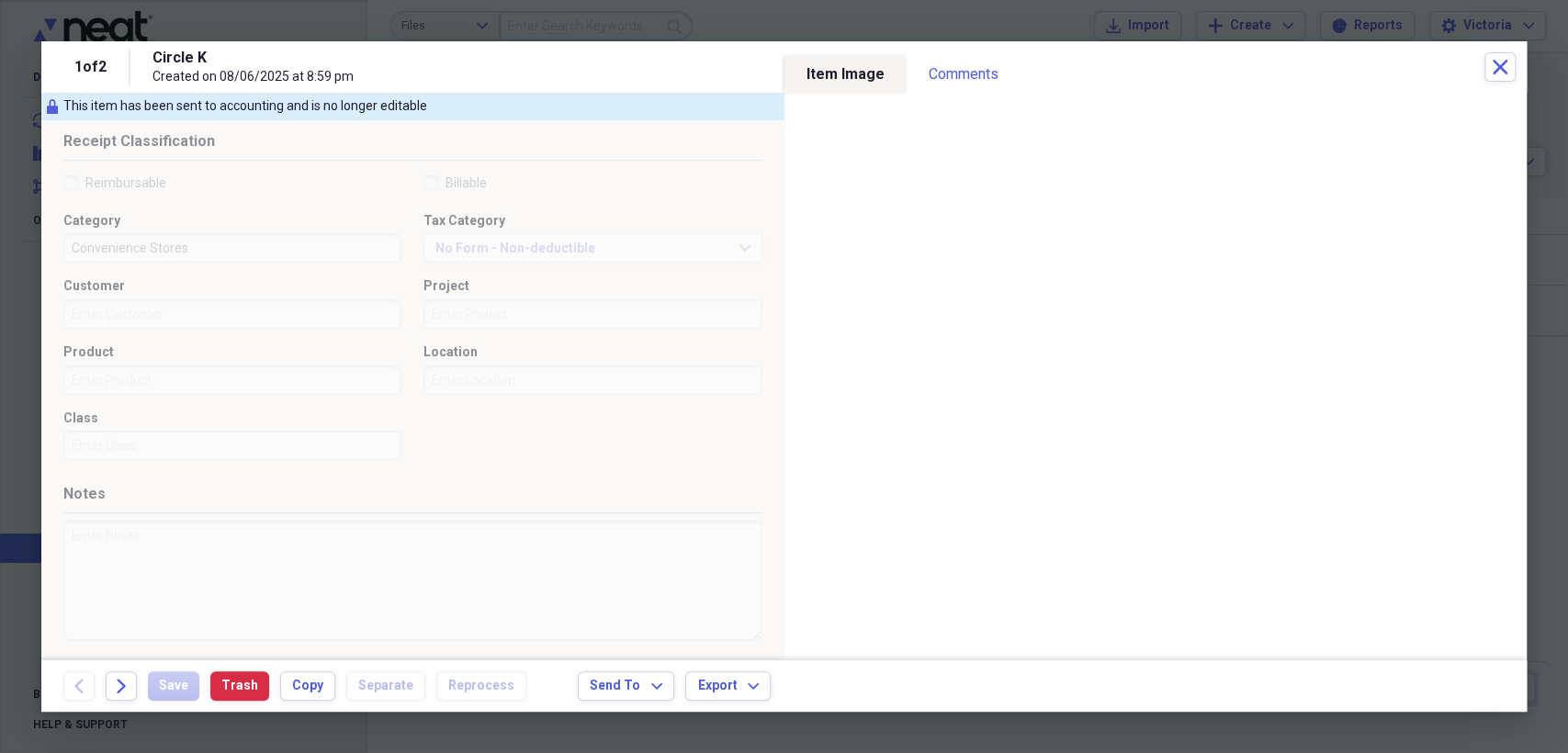scroll, scrollTop: 354, scrollLeft: 0, axis: vertical 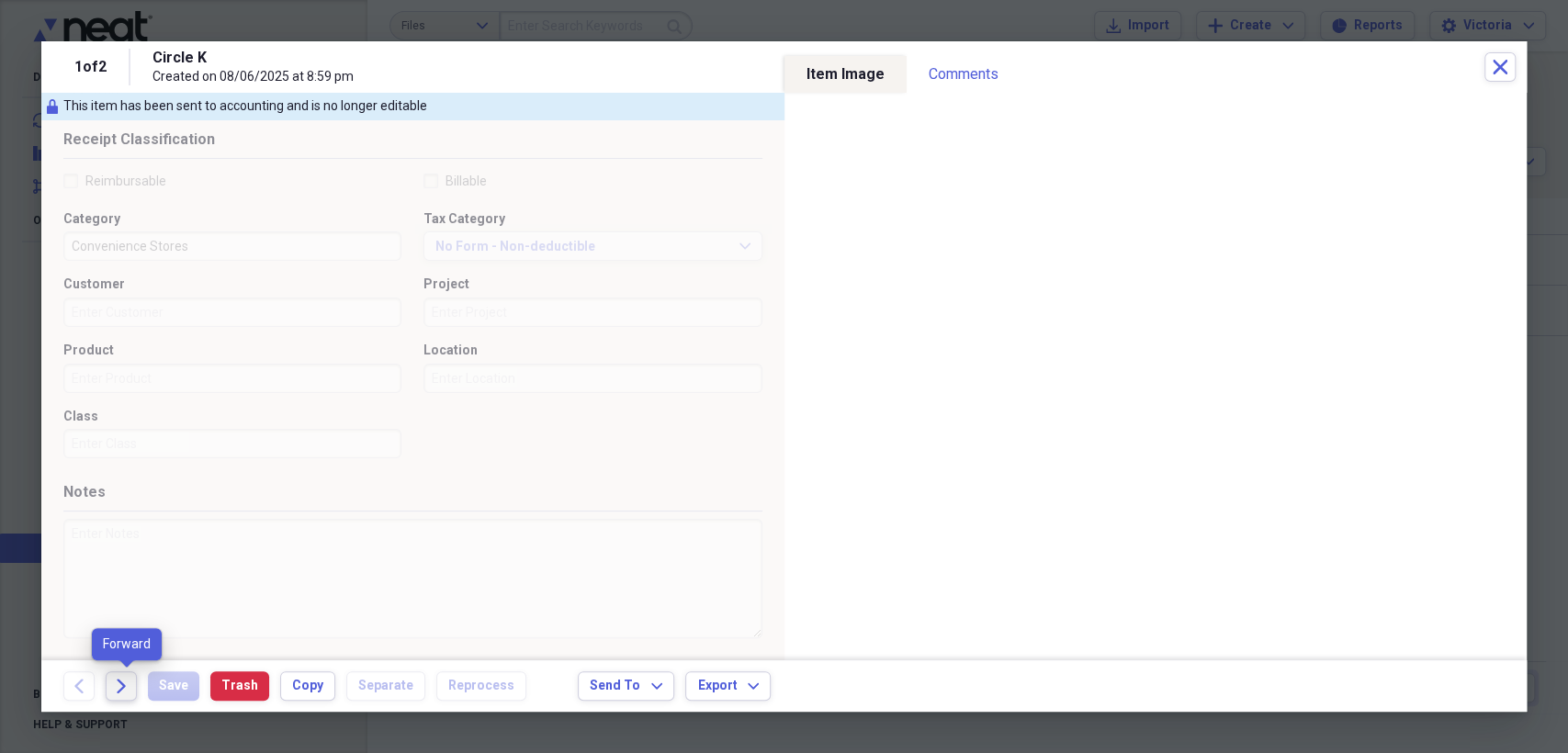 click on "Forward" at bounding box center [121, 686] 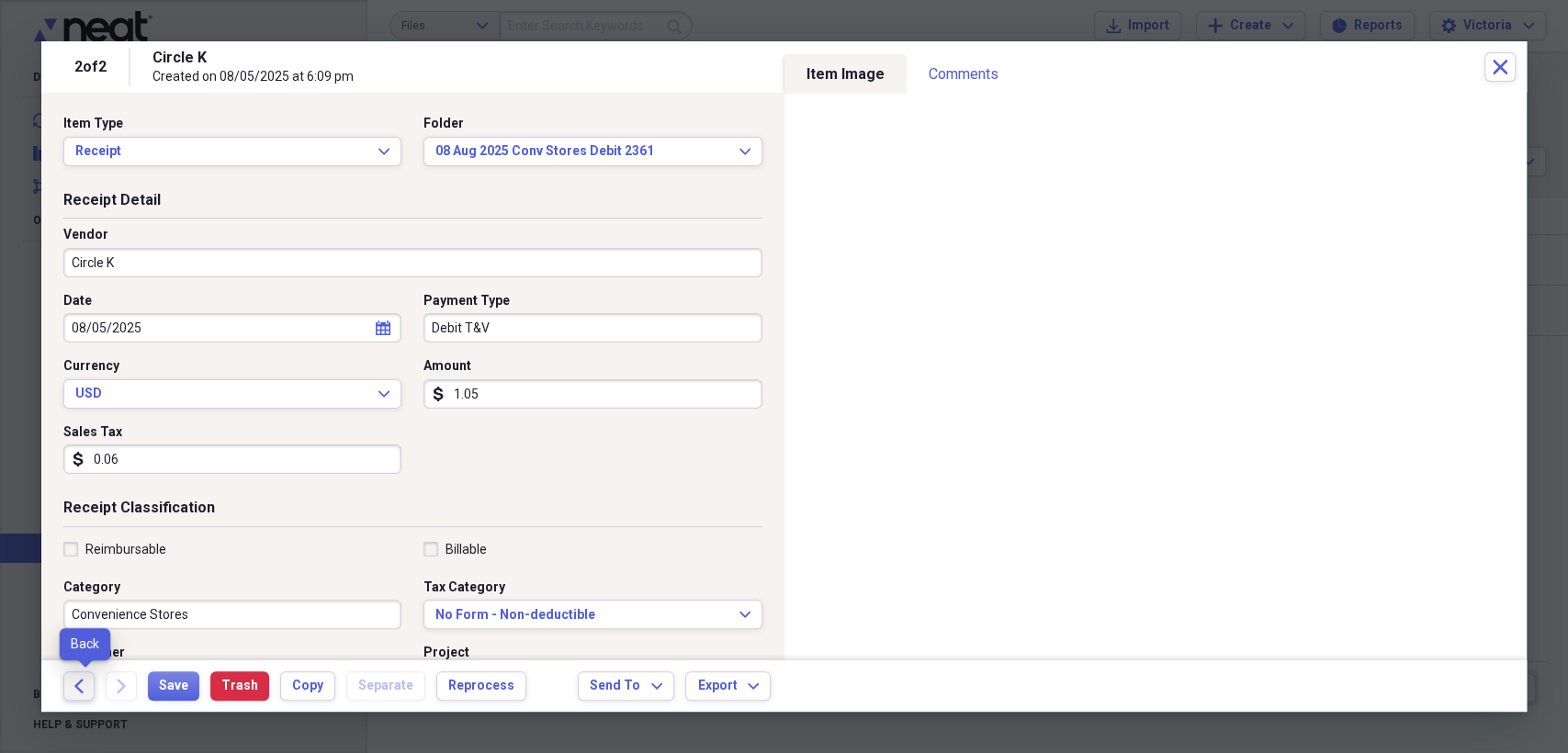 click 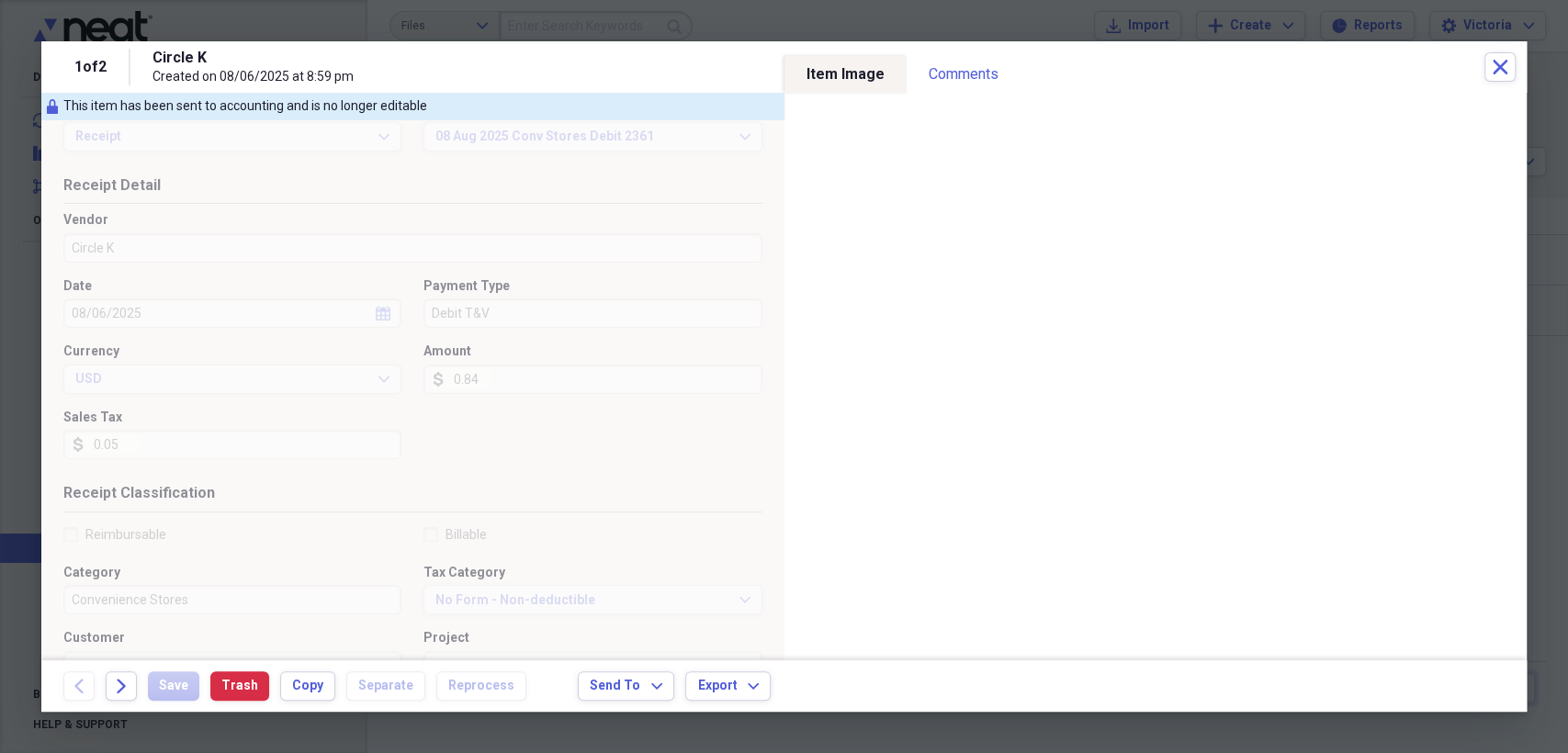click on "Locked" 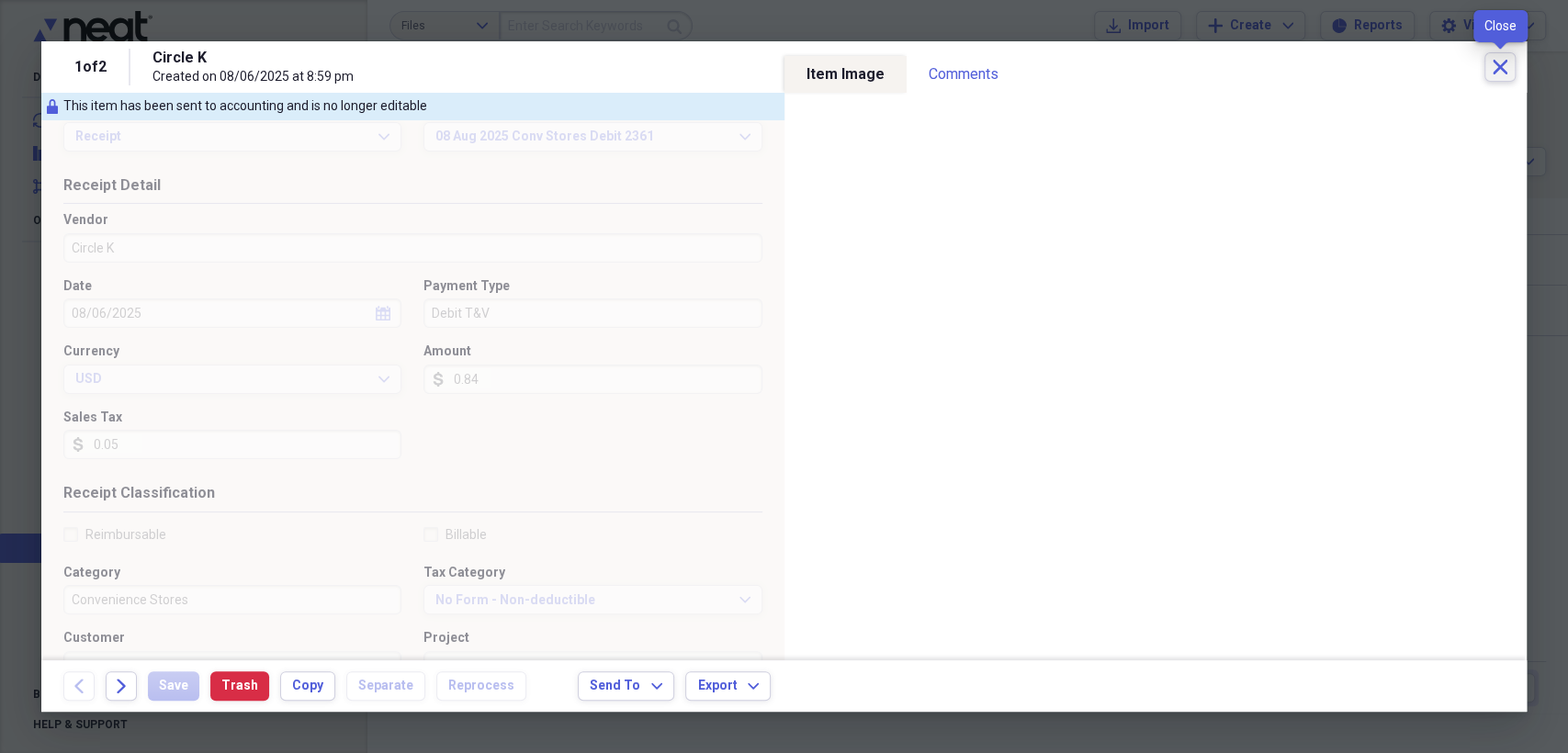 click 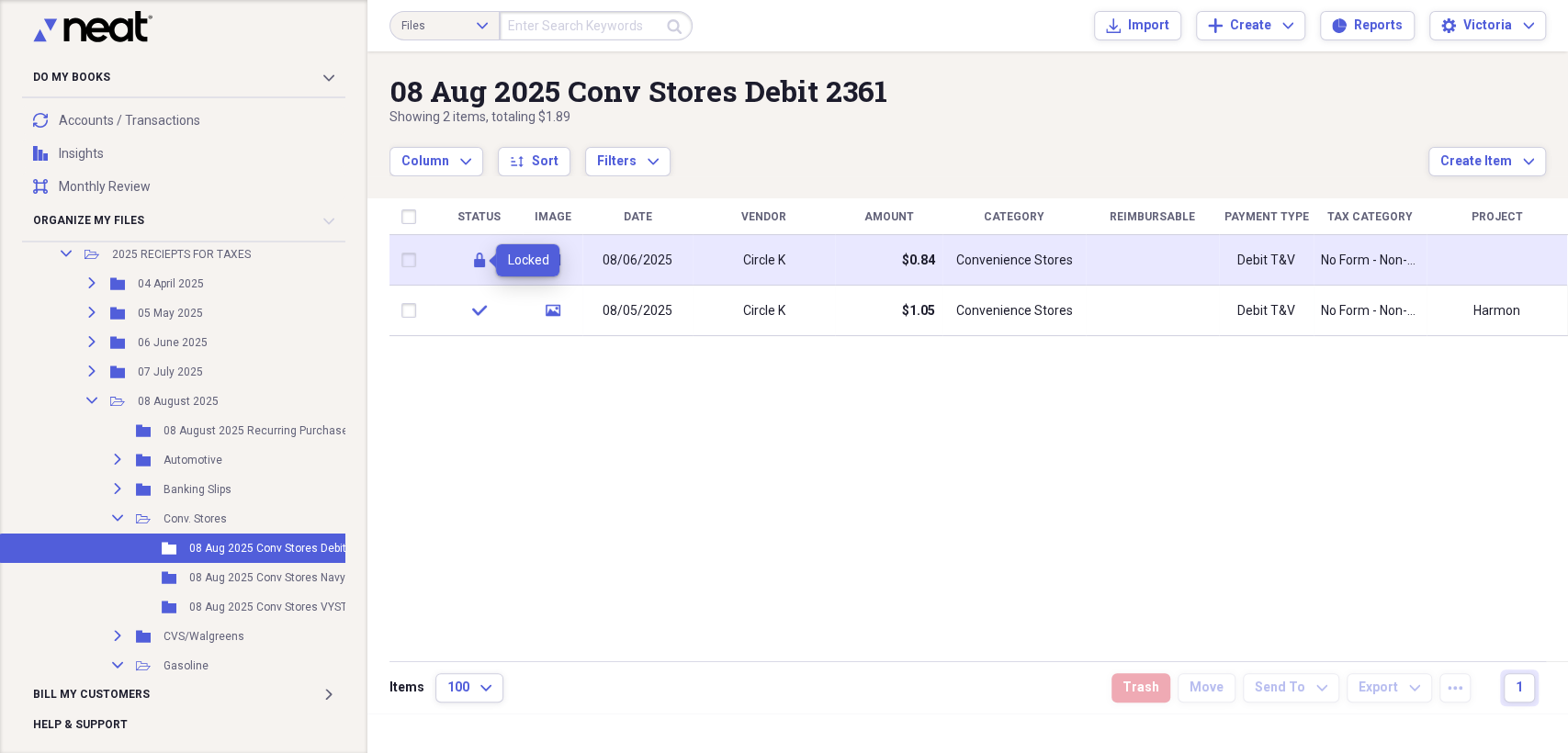 click on "lock" 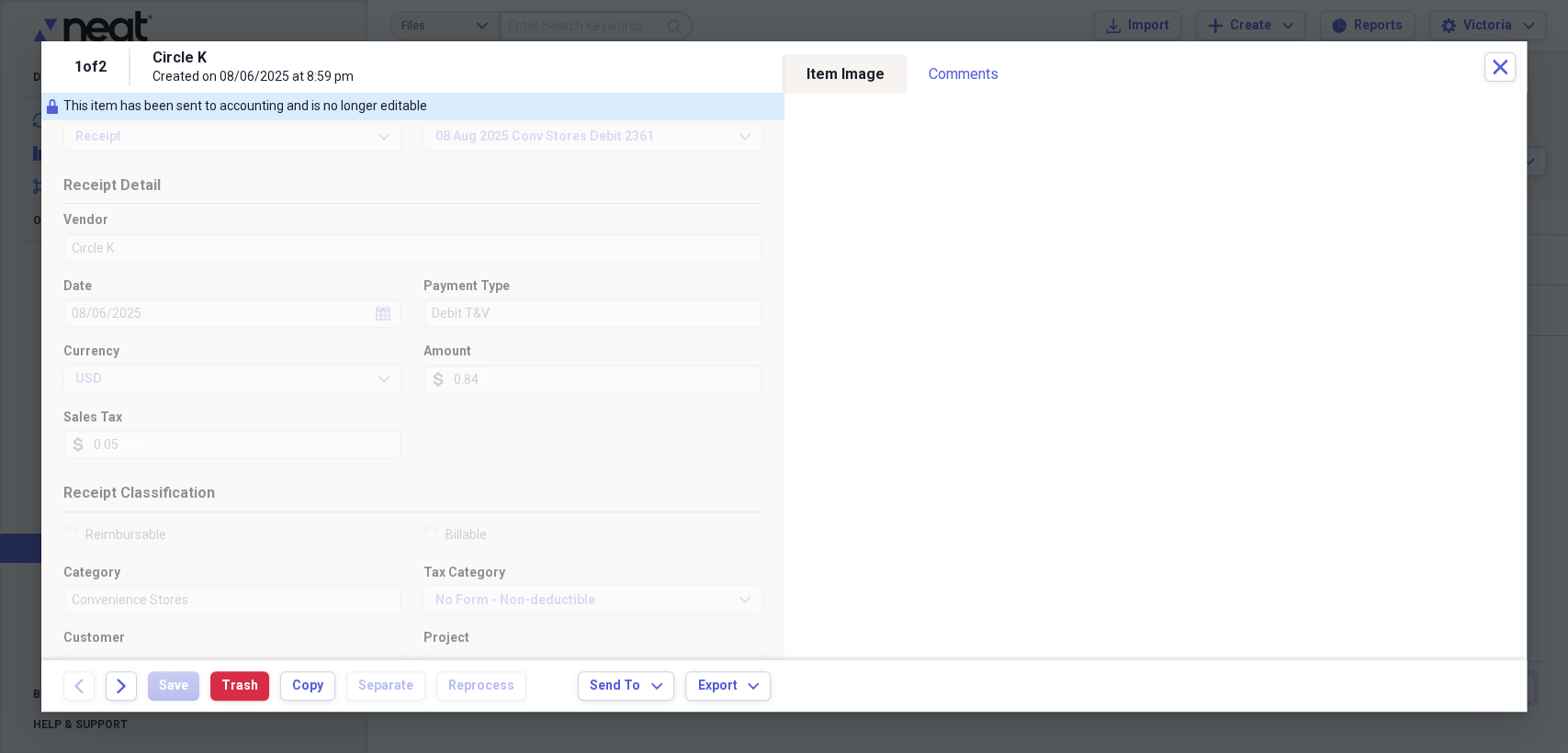 click 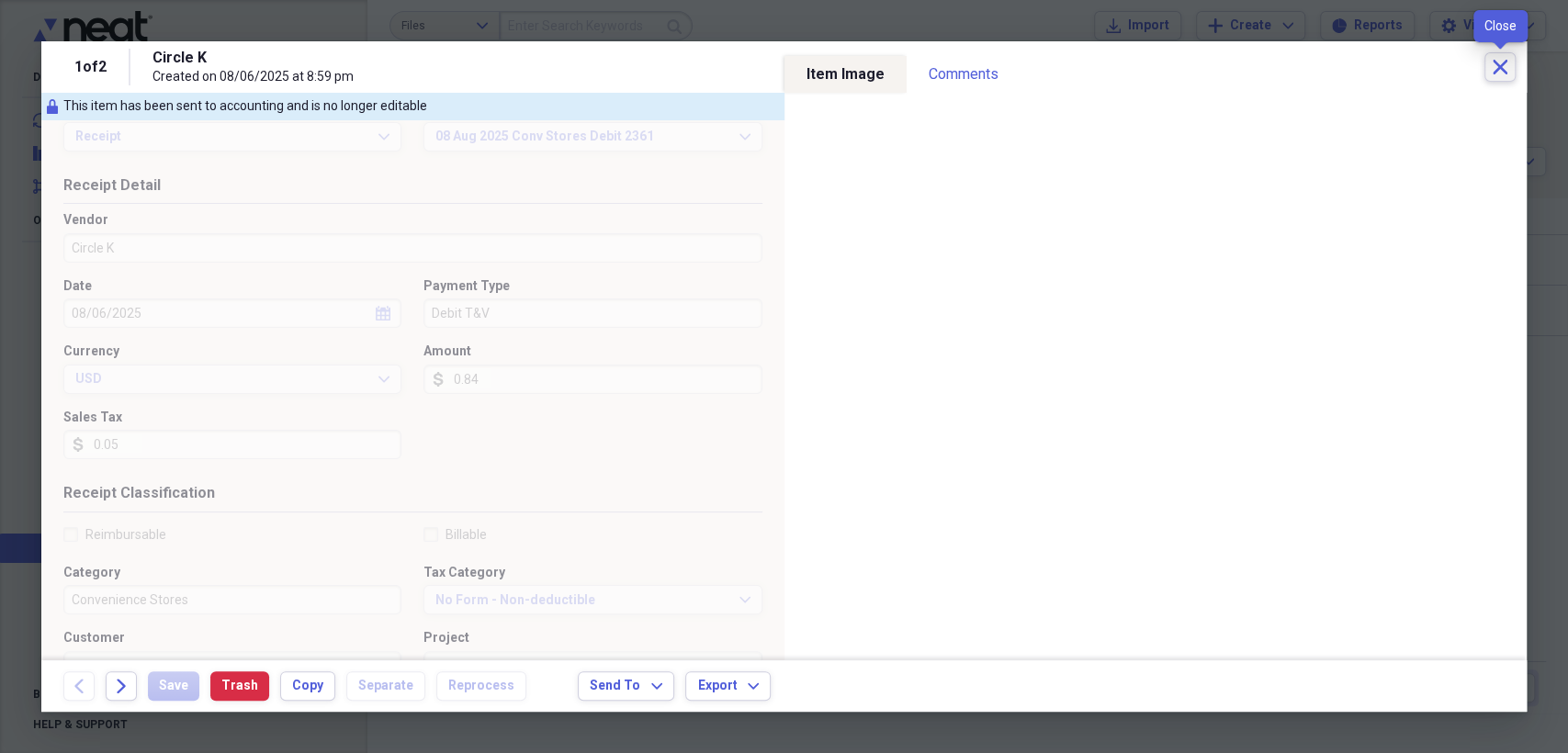 click on "Close" 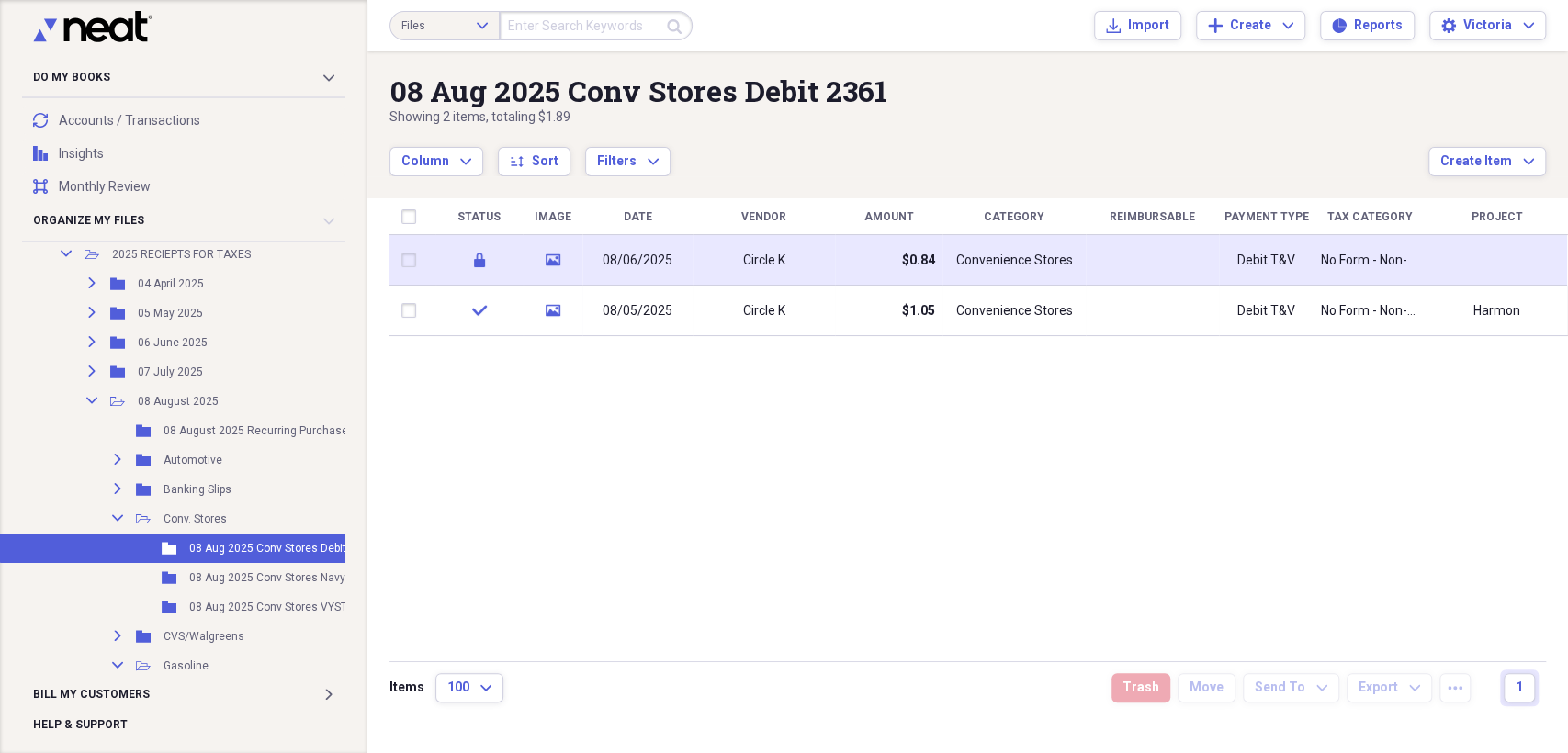 click on "Circle K" at bounding box center (763, 260) 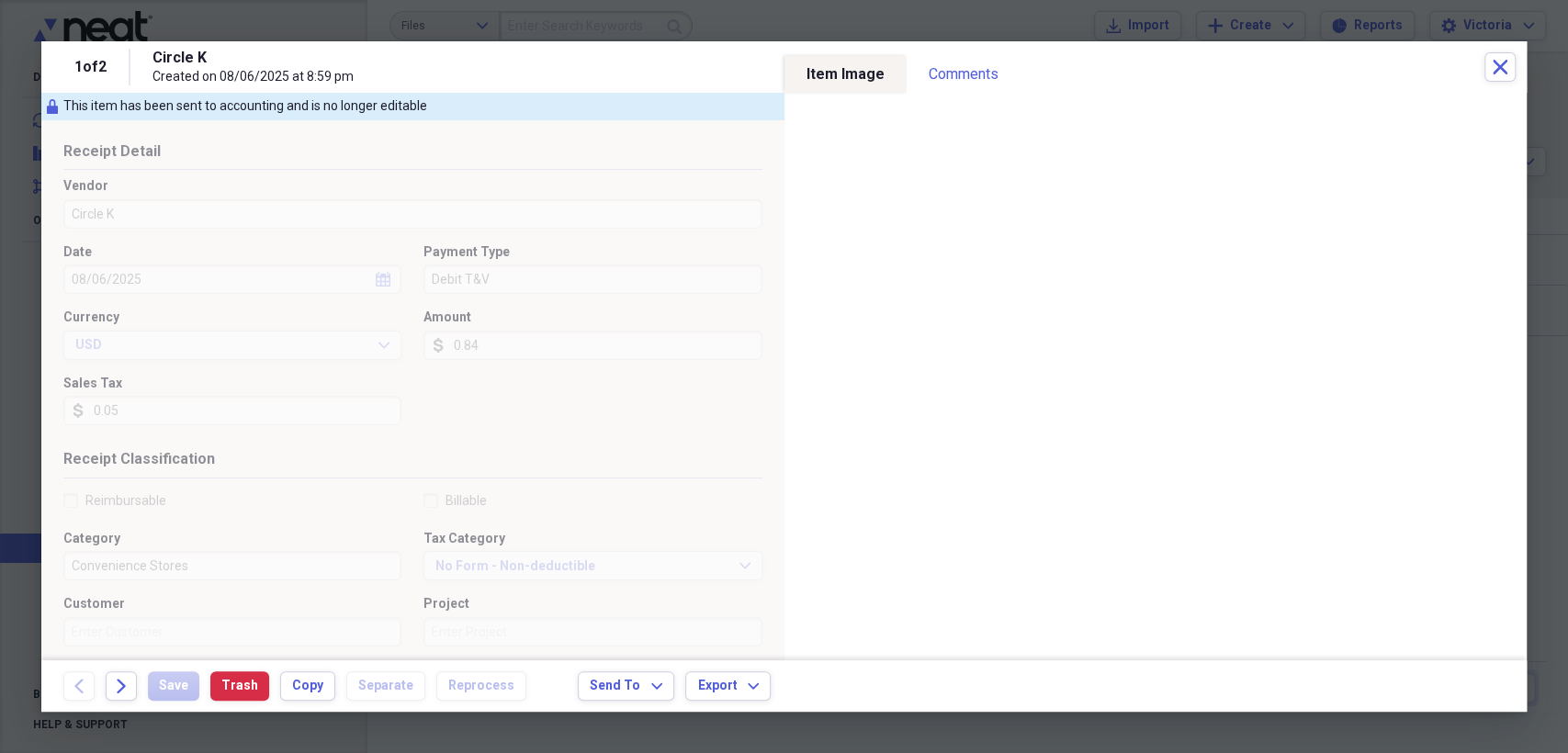 scroll, scrollTop: 0, scrollLeft: 0, axis: both 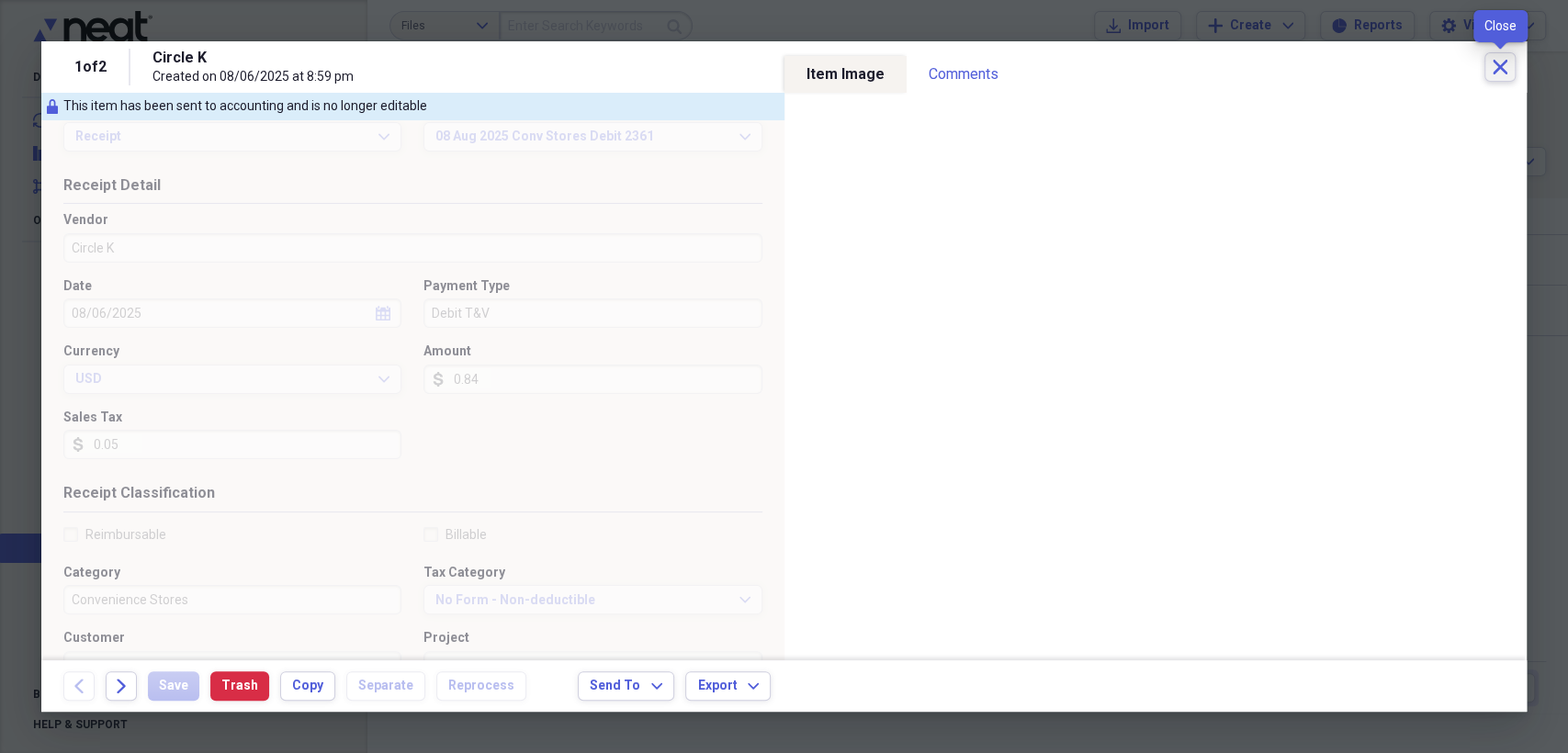 click on "Close" 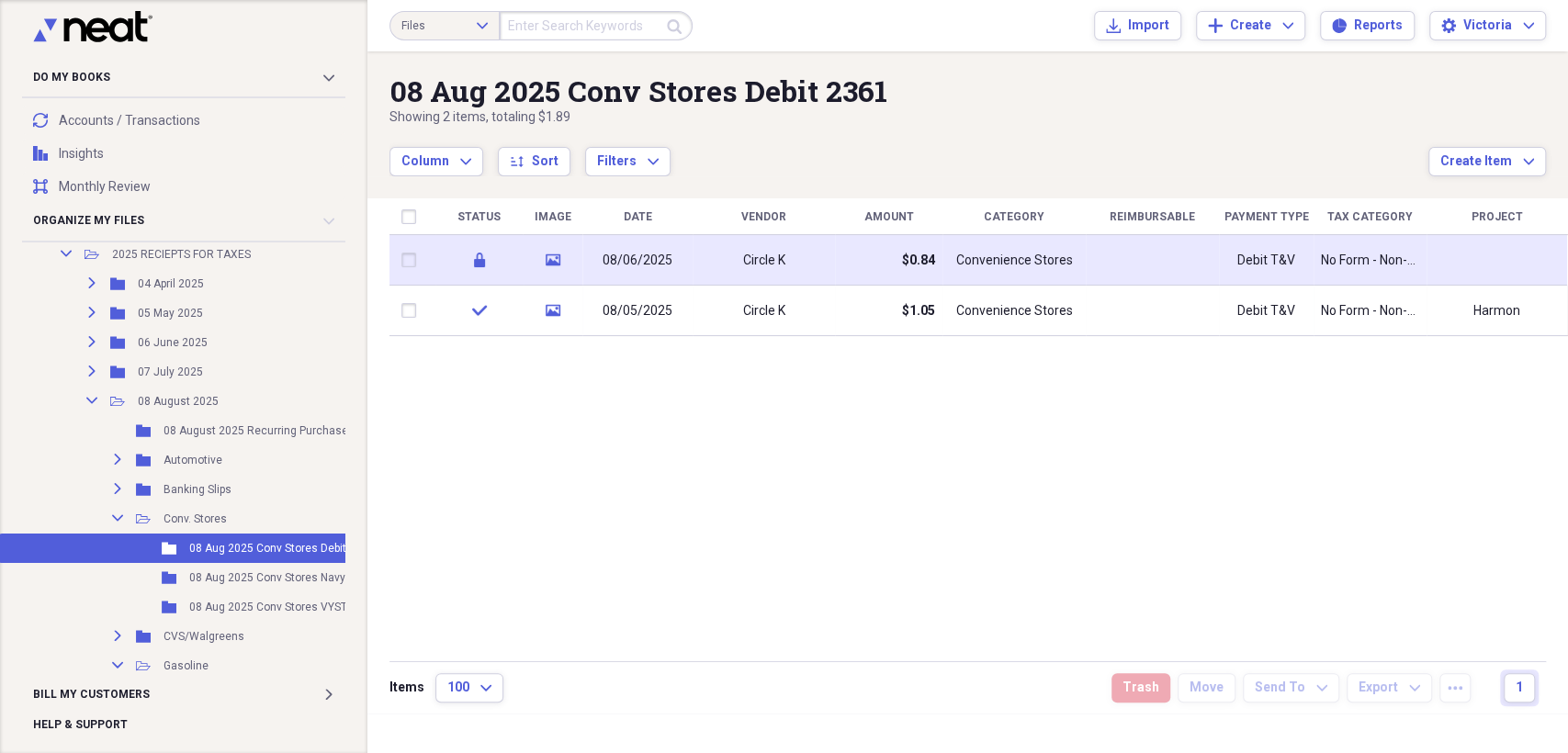 click on "Circle K" at bounding box center (763, 260) 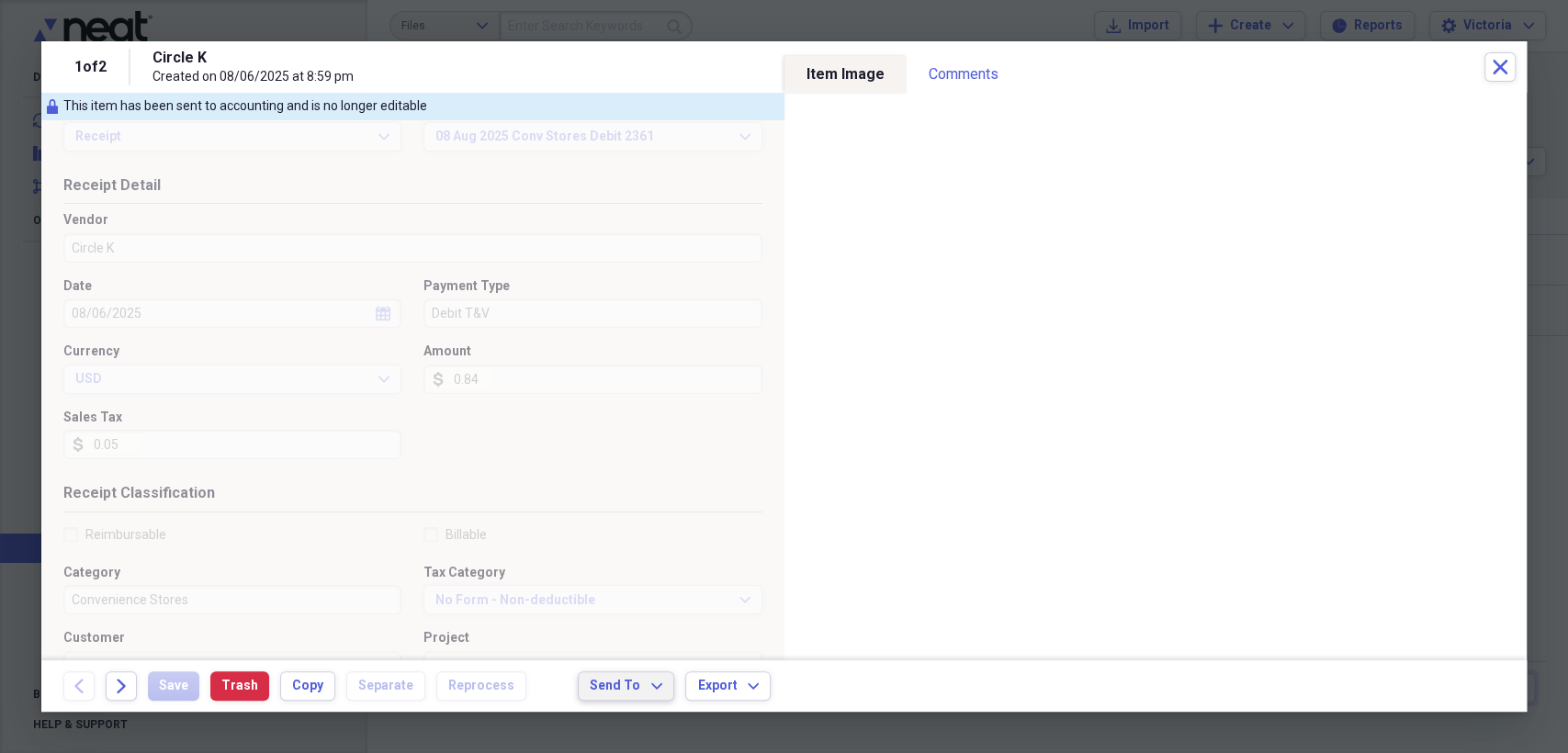 click on "Send To Expand" at bounding box center (626, 686) 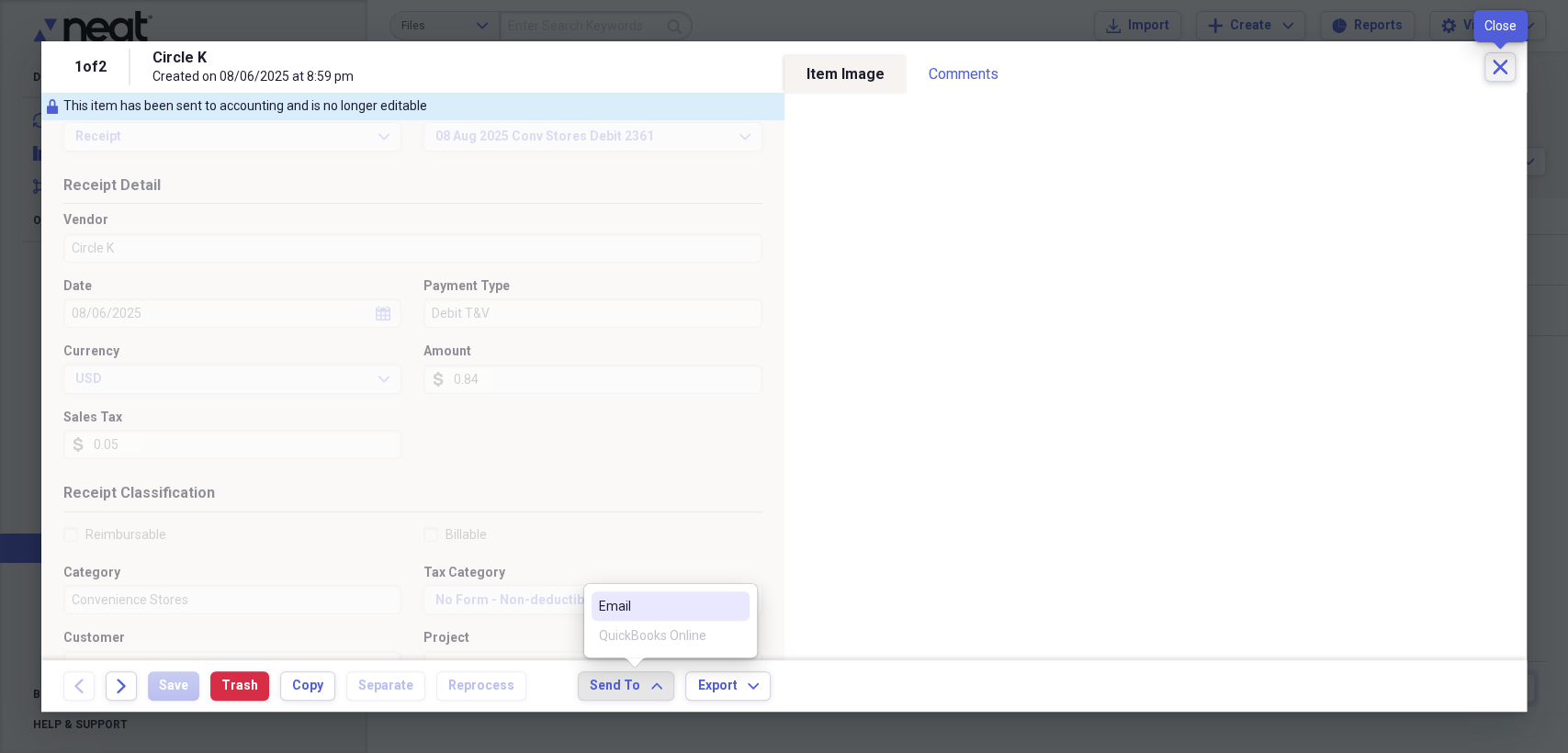 click on "Close" at bounding box center (1500, 67) 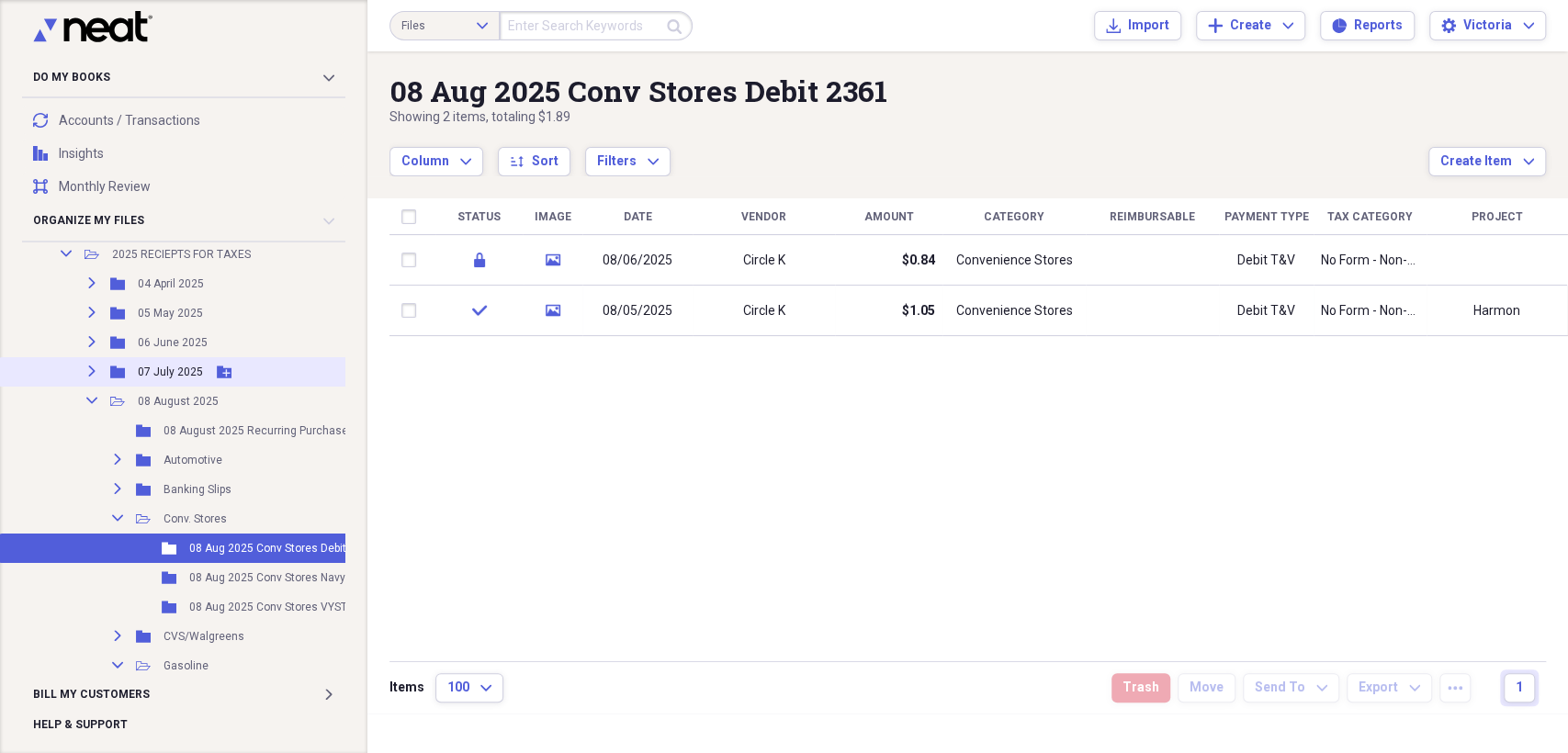 scroll, scrollTop: 0, scrollLeft: 0, axis: both 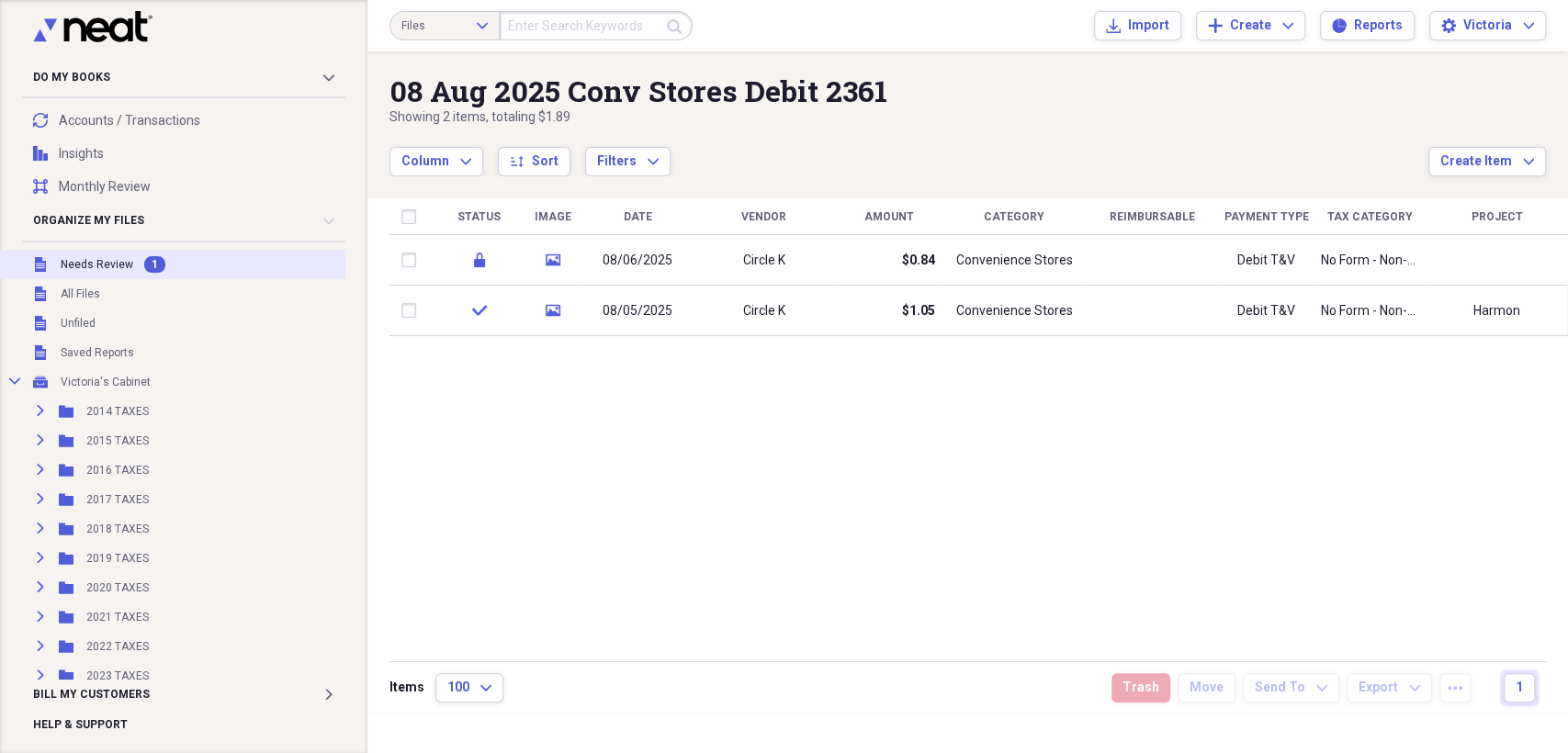 click on "Needs Review" at bounding box center [96, 264] 